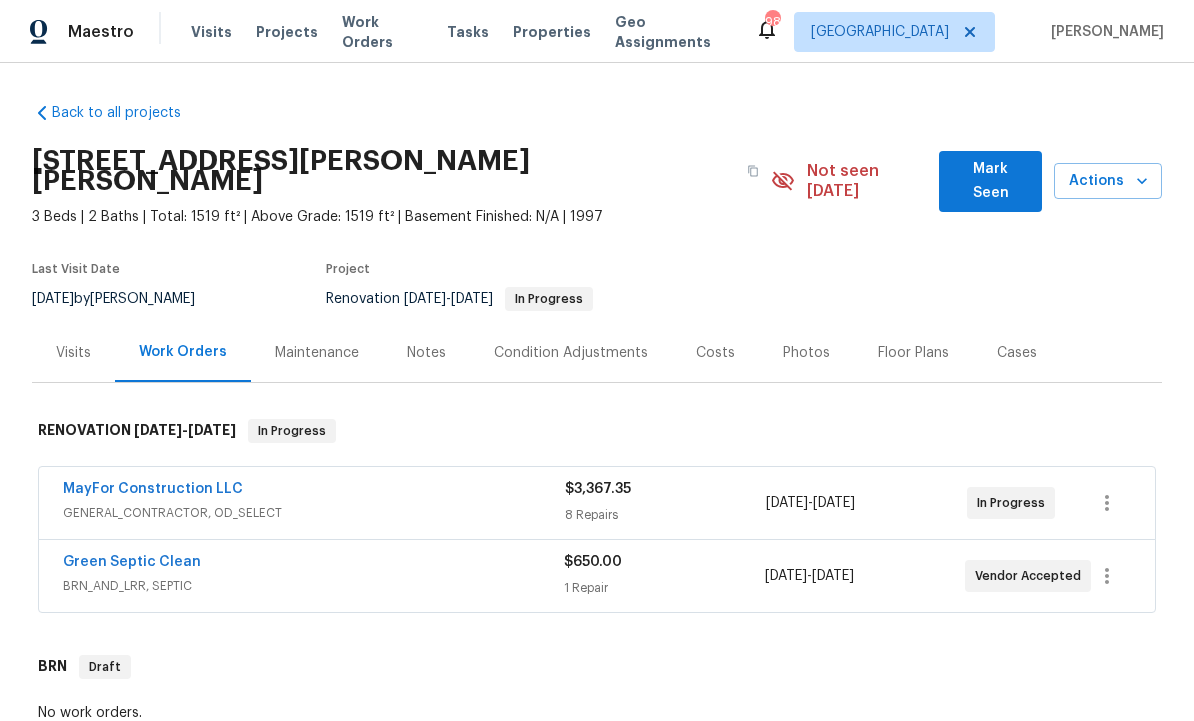 scroll, scrollTop: 0, scrollLeft: 0, axis: both 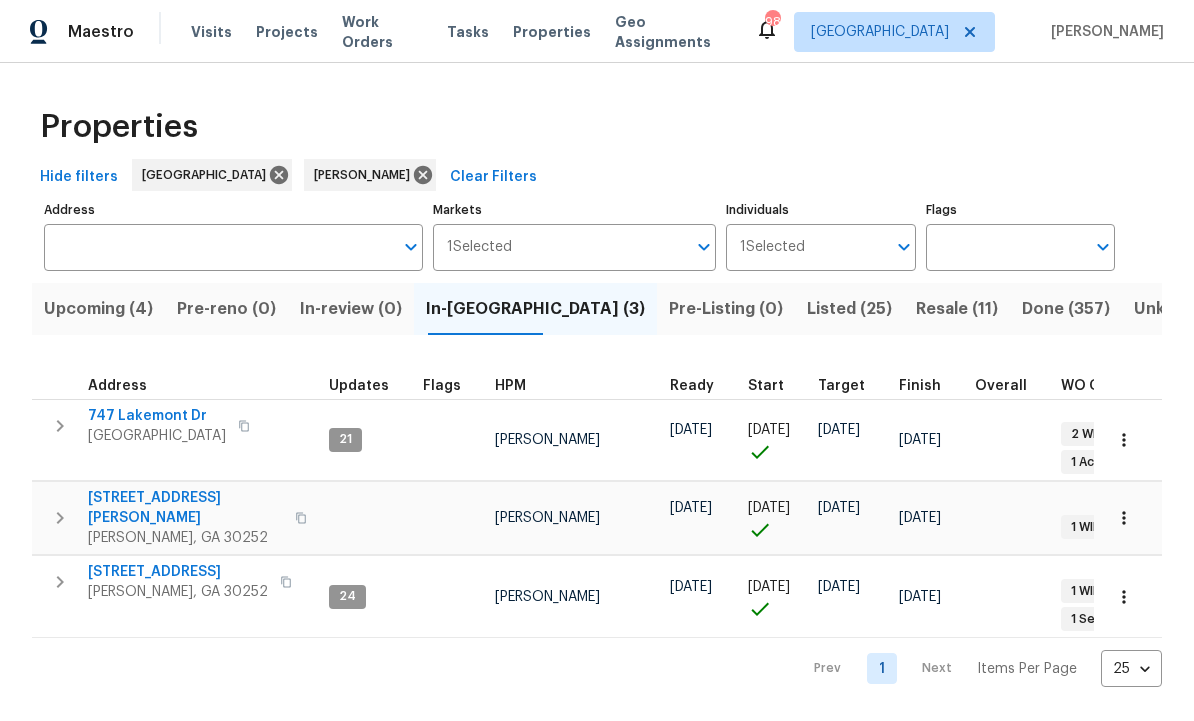 click on "Listed (25)" at bounding box center [849, 309] 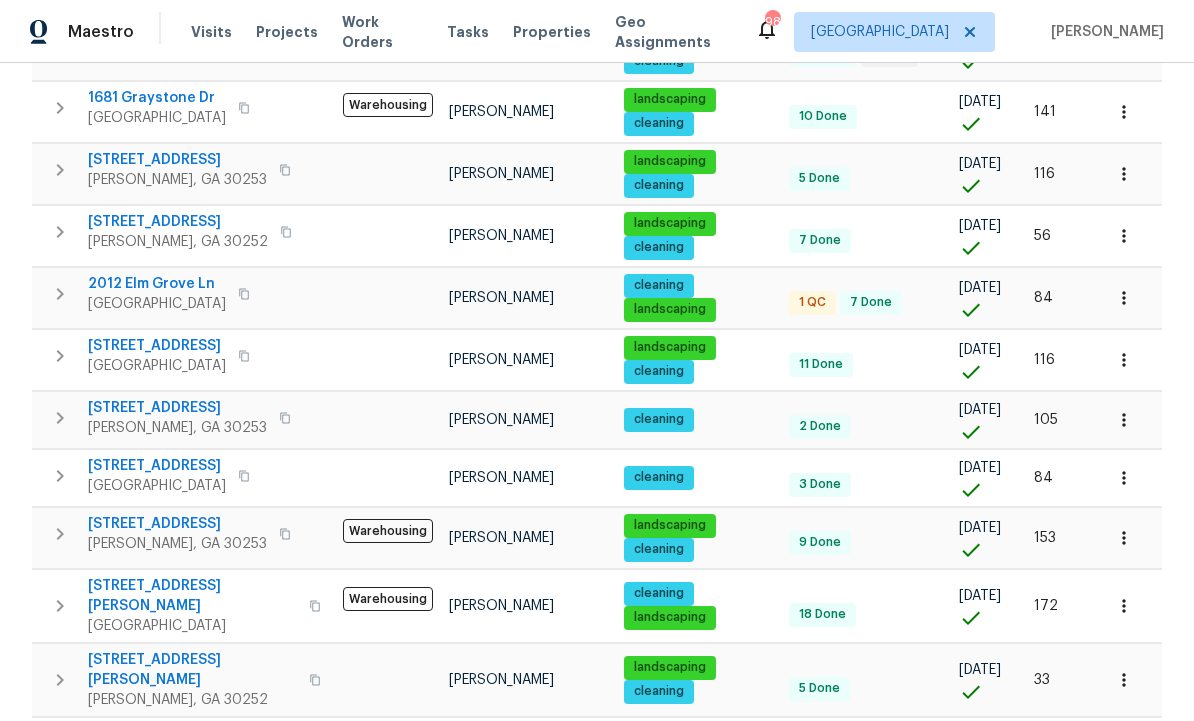scroll, scrollTop: 1279, scrollLeft: 0, axis: vertical 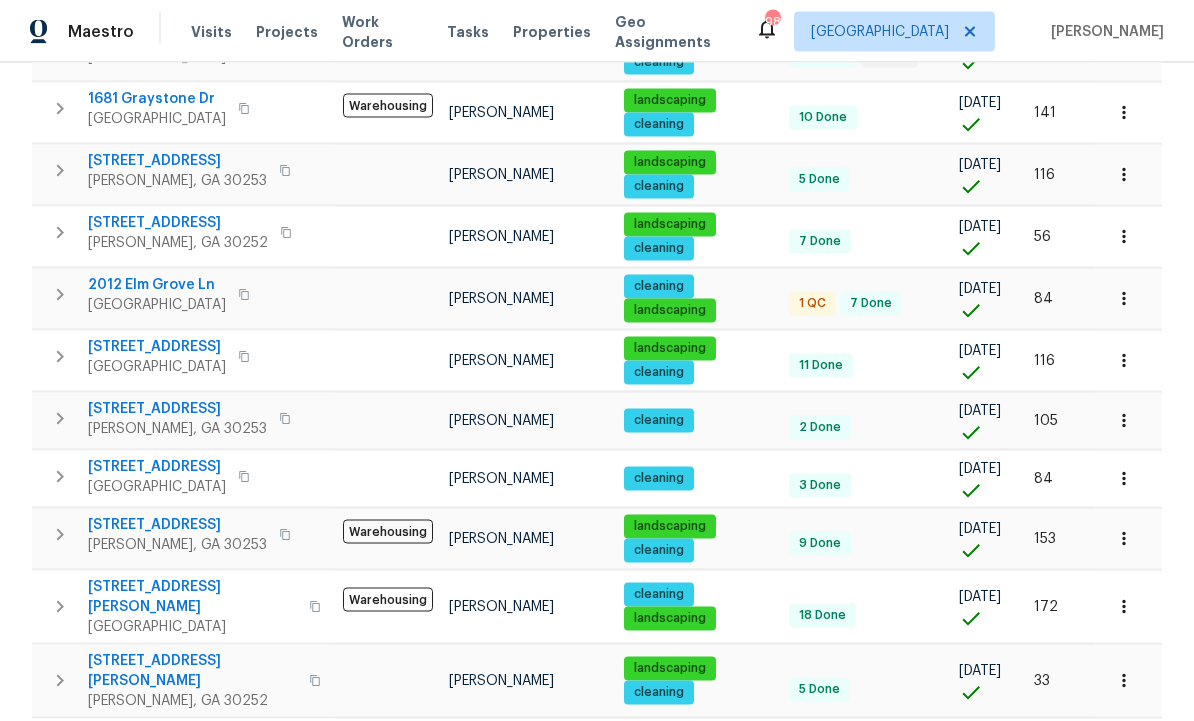 click 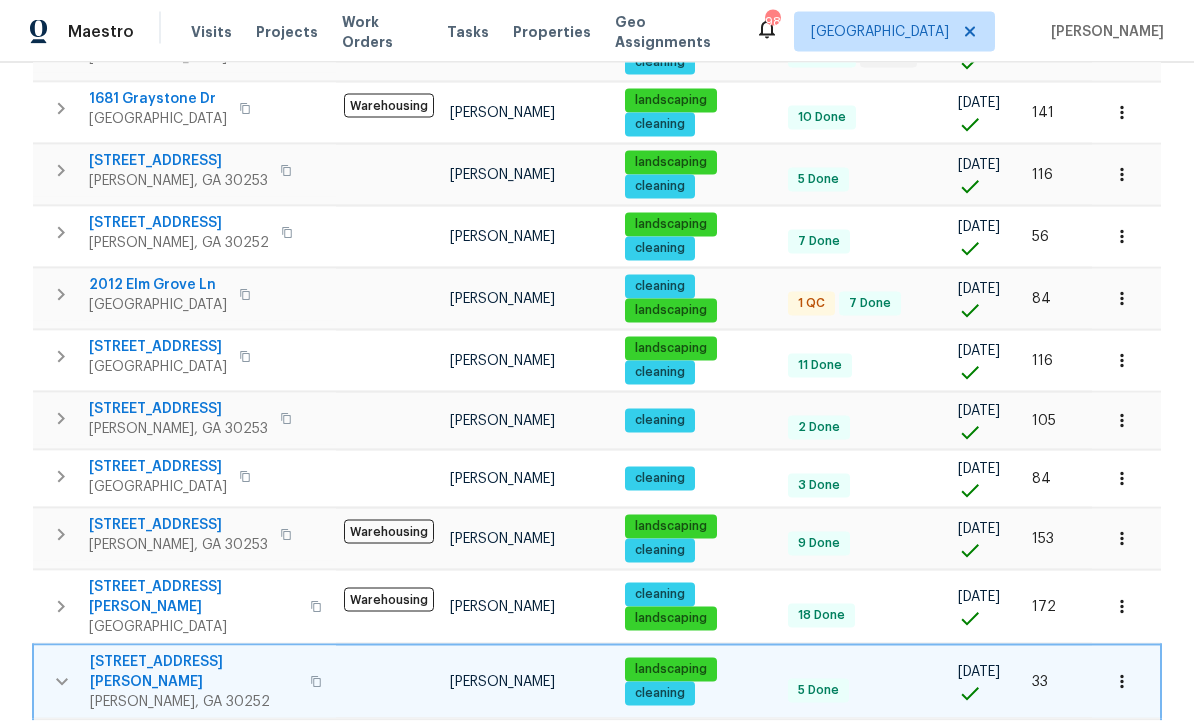 scroll, scrollTop: 0, scrollLeft: 0, axis: both 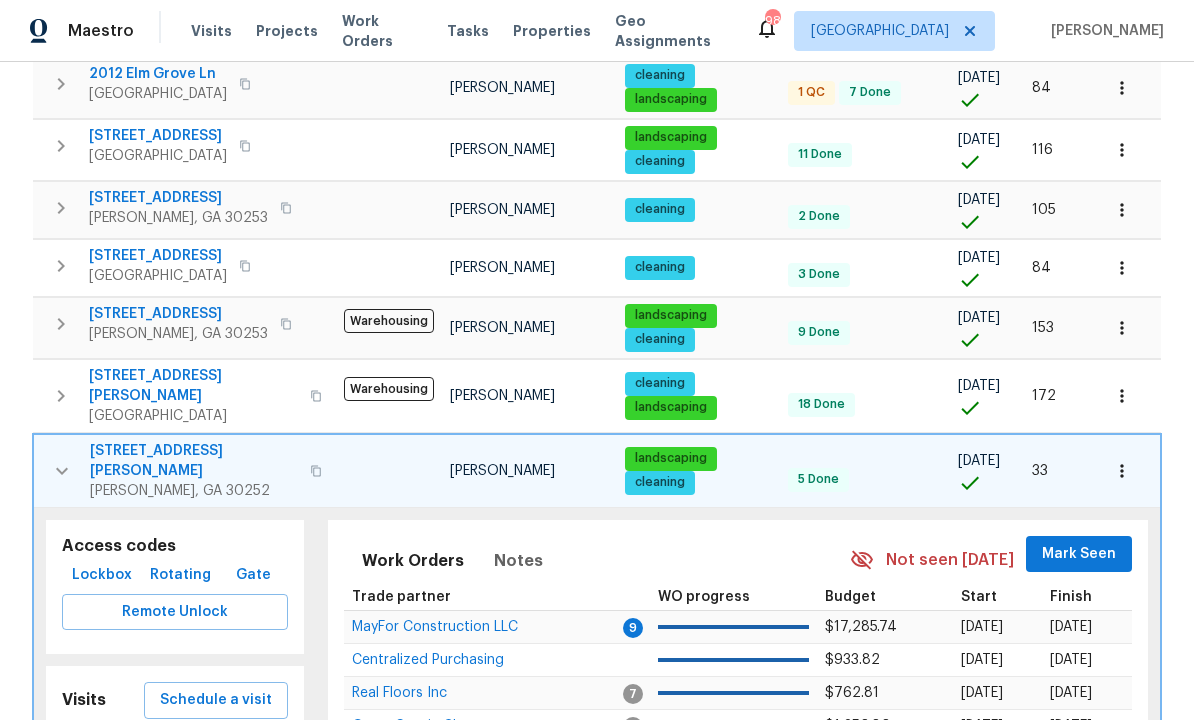 click on "Schedule a visit" at bounding box center (216, 701) 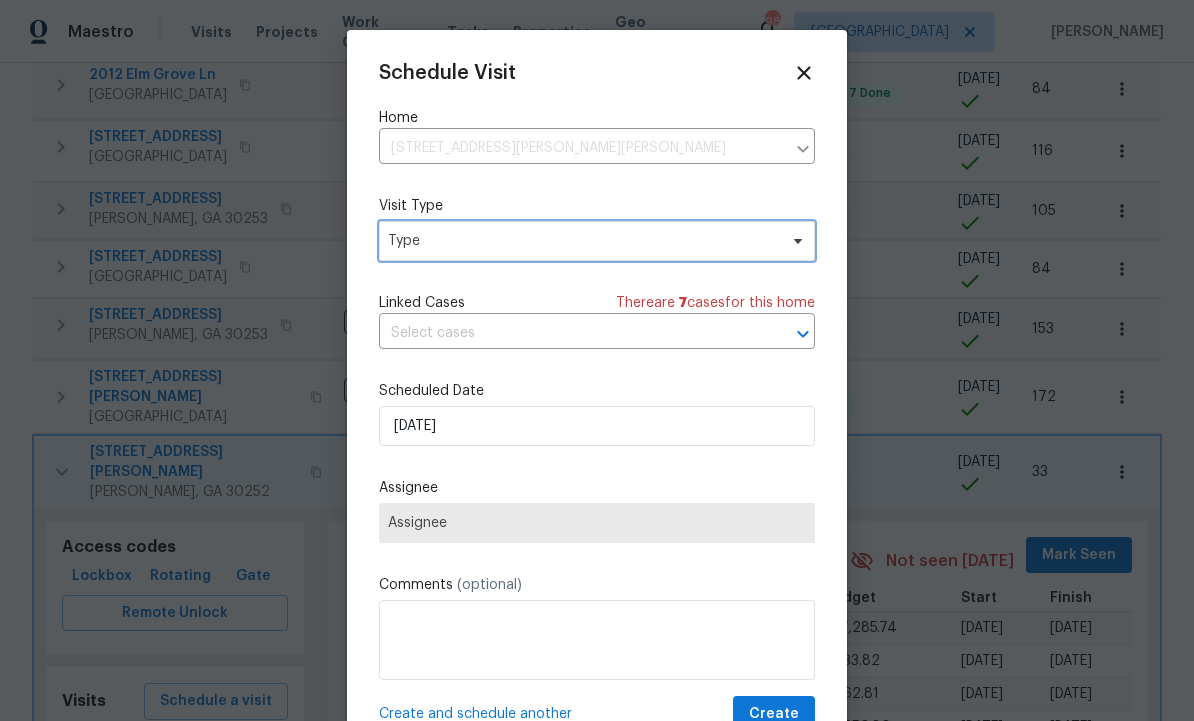 click on "Type" at bounding box center [597, 241] 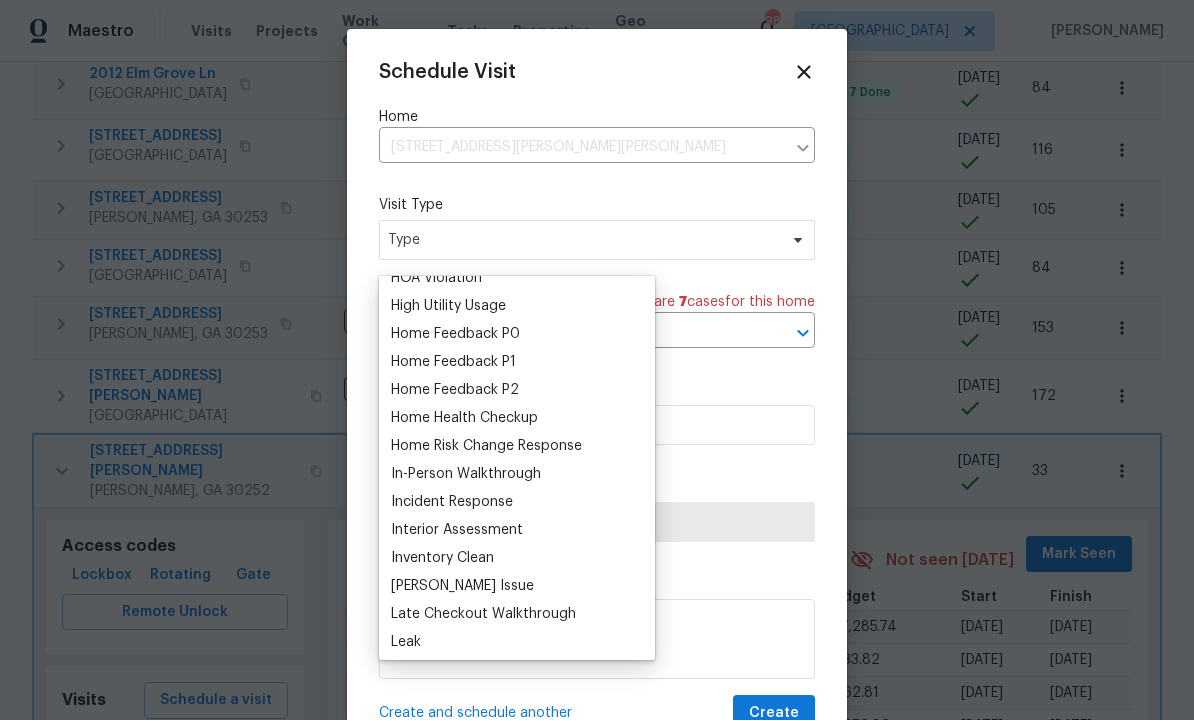 scroll, scrollTop: 579, scrollLeft: 0, axis: vertical 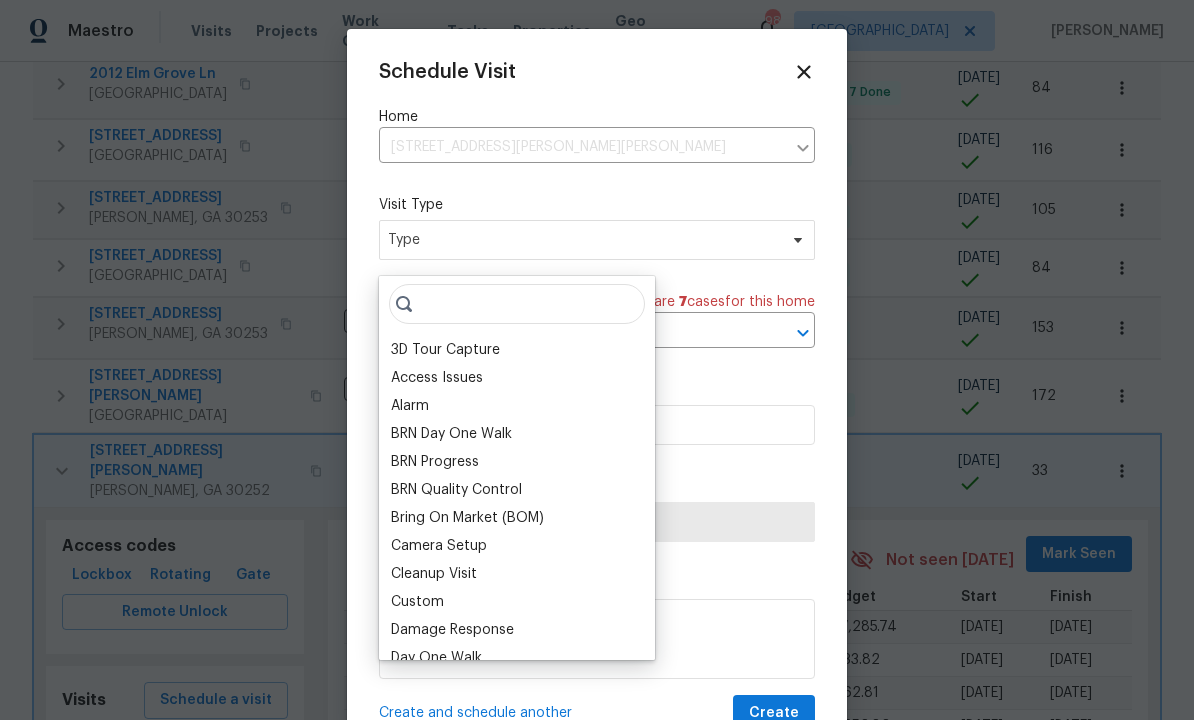 click on "BRN Quality Control" at bounding box center (517, 491) 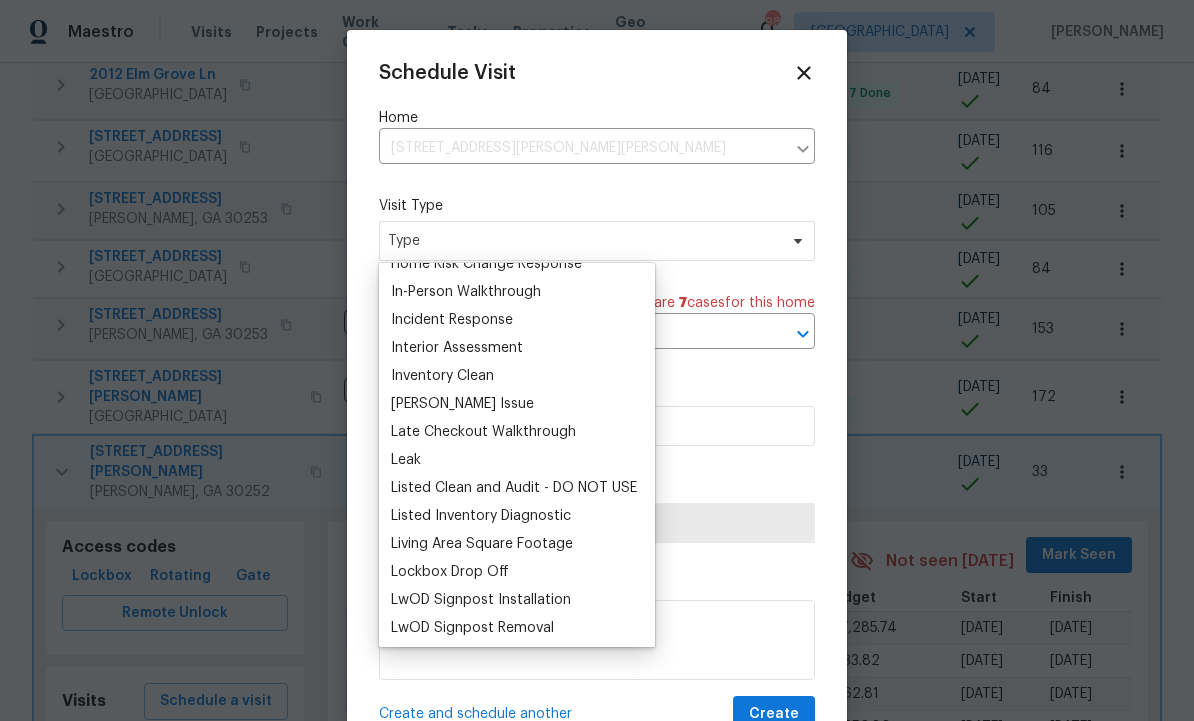 scroll, scrollTop: 723, scrollLeft: 0, axis: vertical 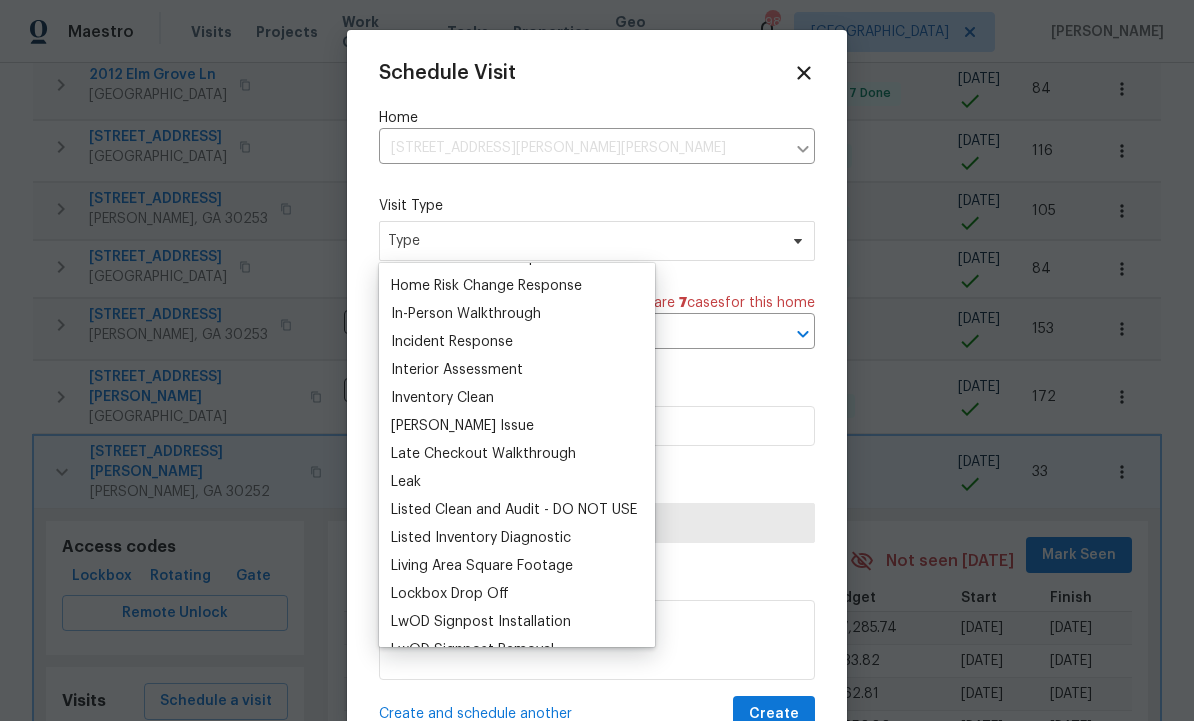 click on "Incident Response" at bounding box center [452, 342] 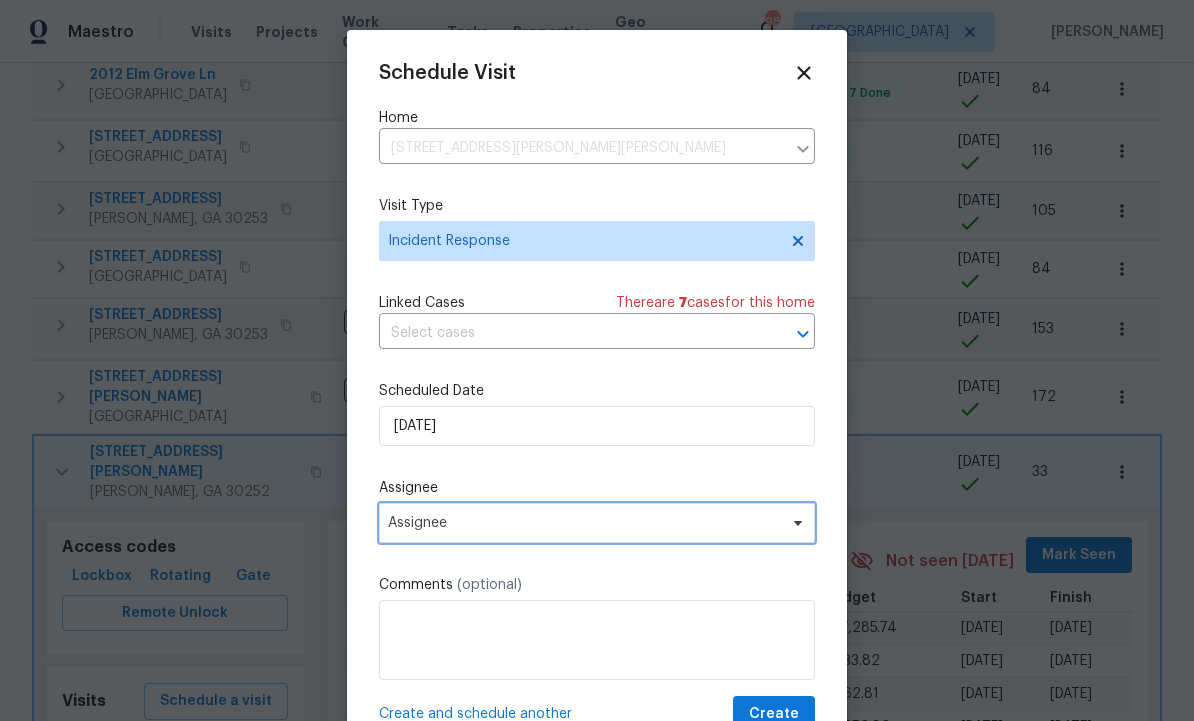 click on "Assignee" at bounding box center (584, 523) 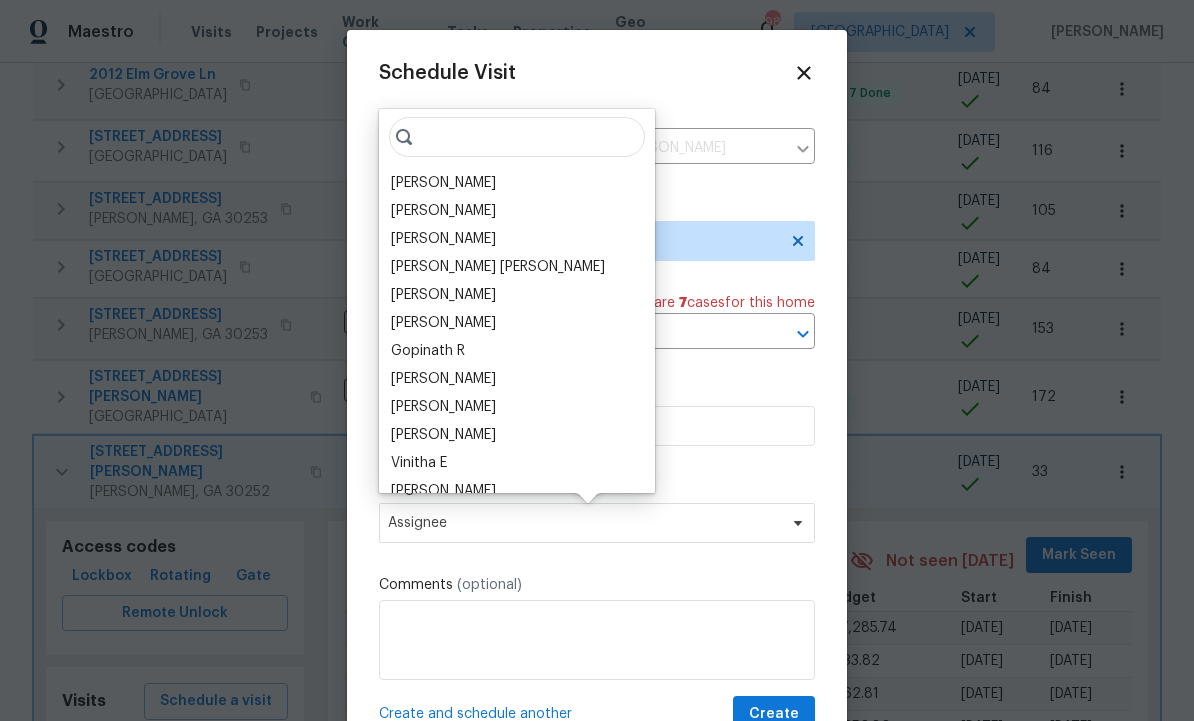 click on "[PERSON_NAME]" at bounding box center [443, 183] 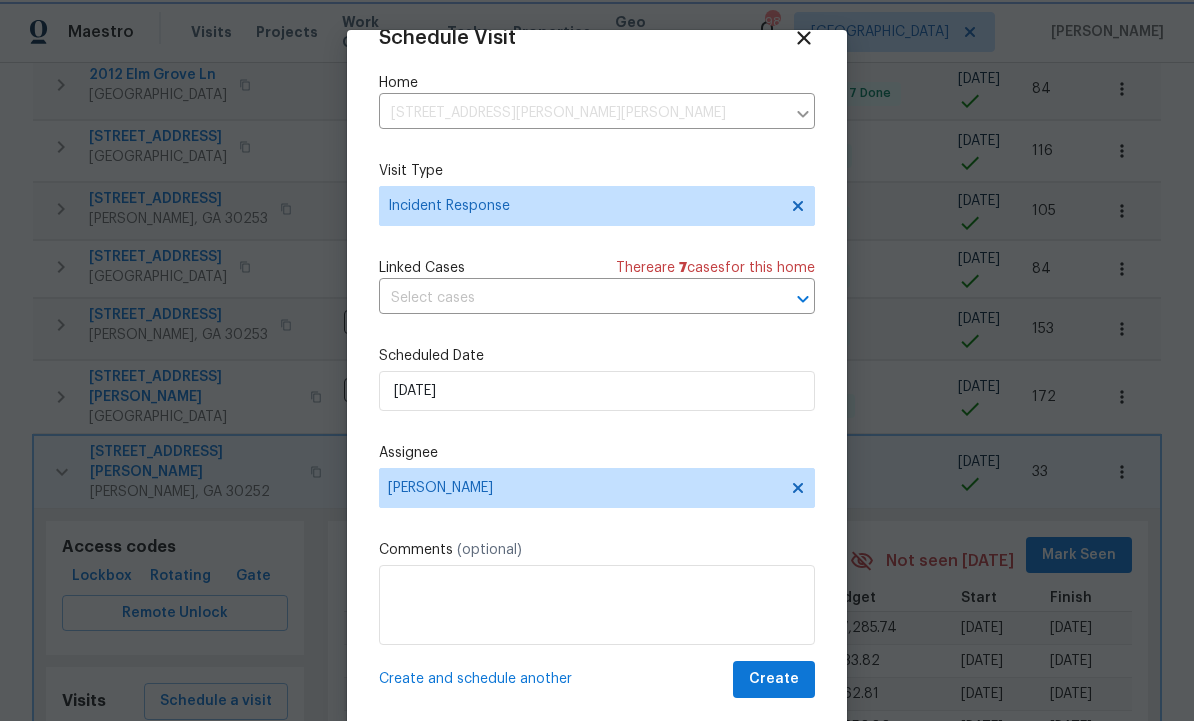 scroll, scrollTop: 39, scrollLeft: 0, axis: vertical 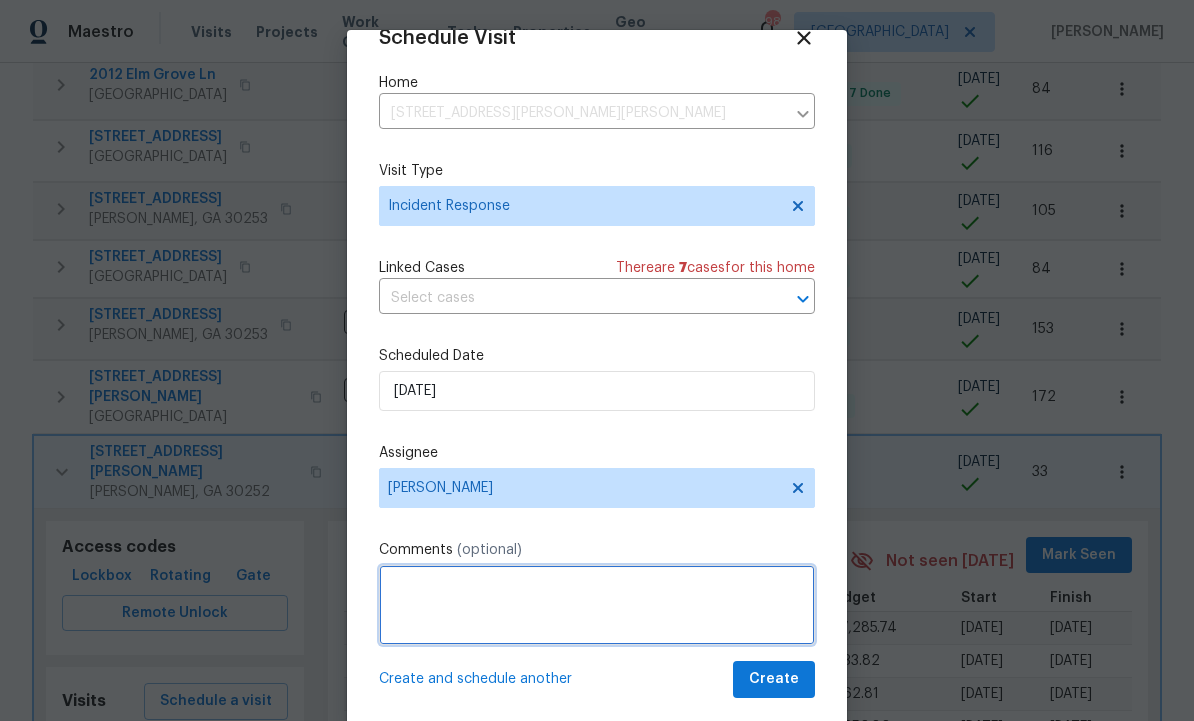 click at bounding box center (597, 605) 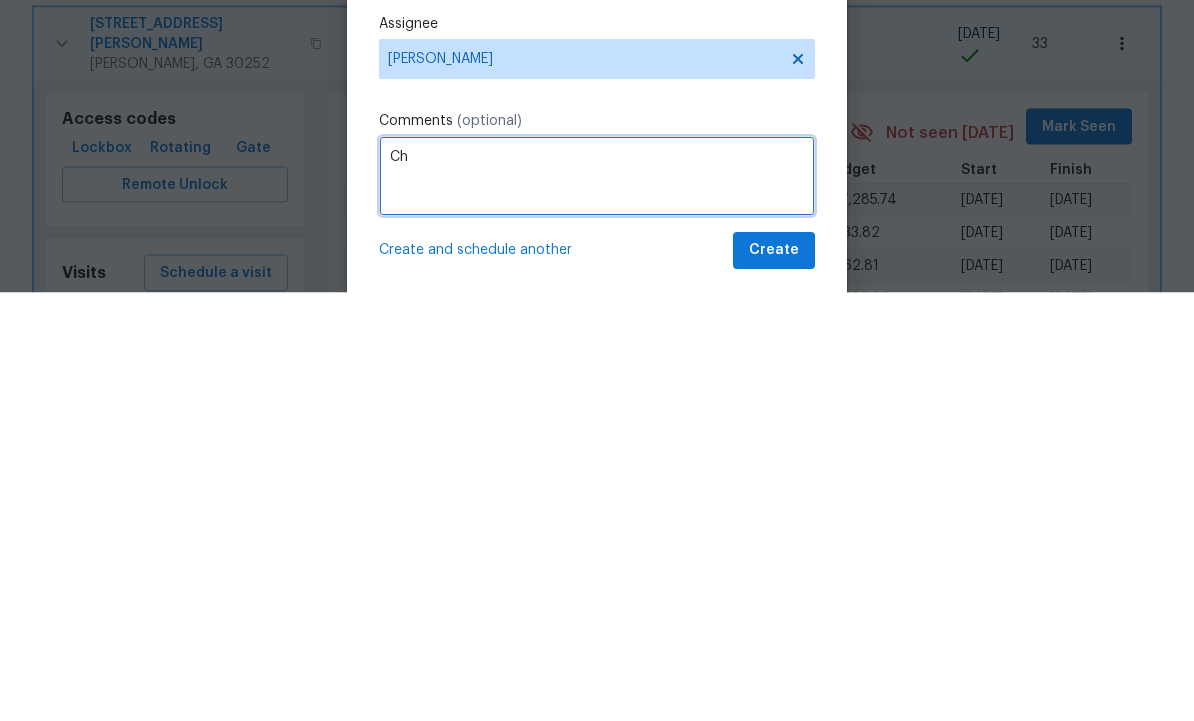 type on "C" 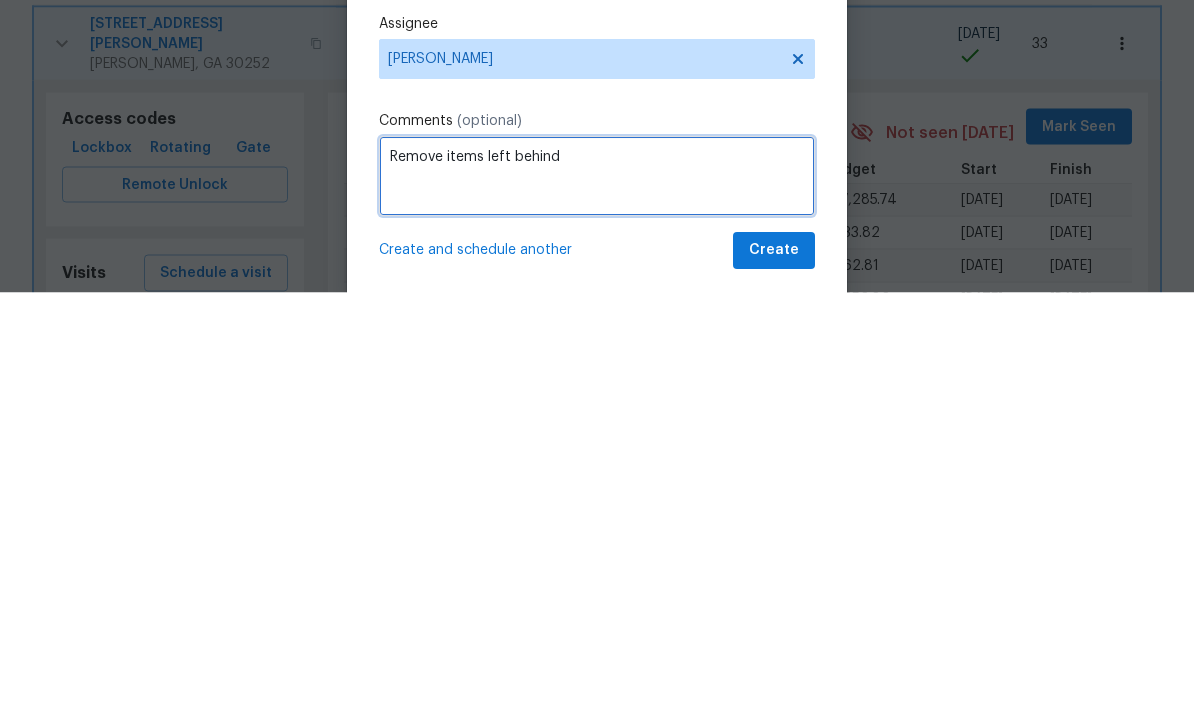 type on "Remove items left behind" 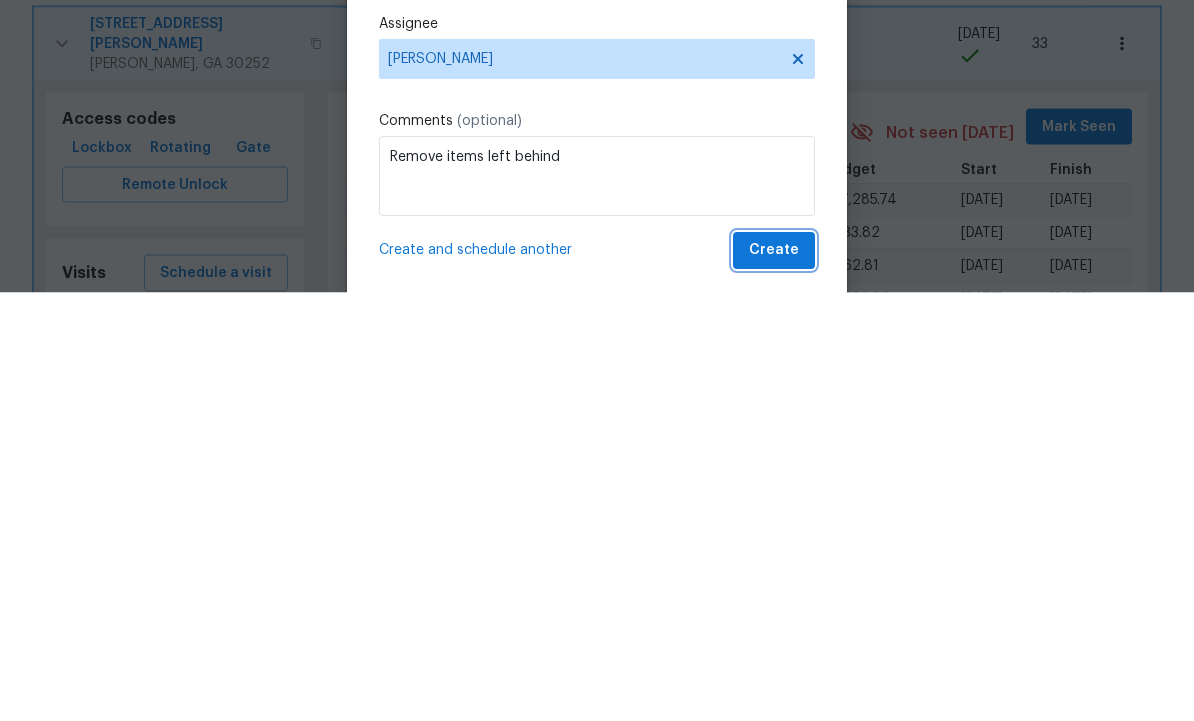 click on "Create" at bounding box center [774, 679] 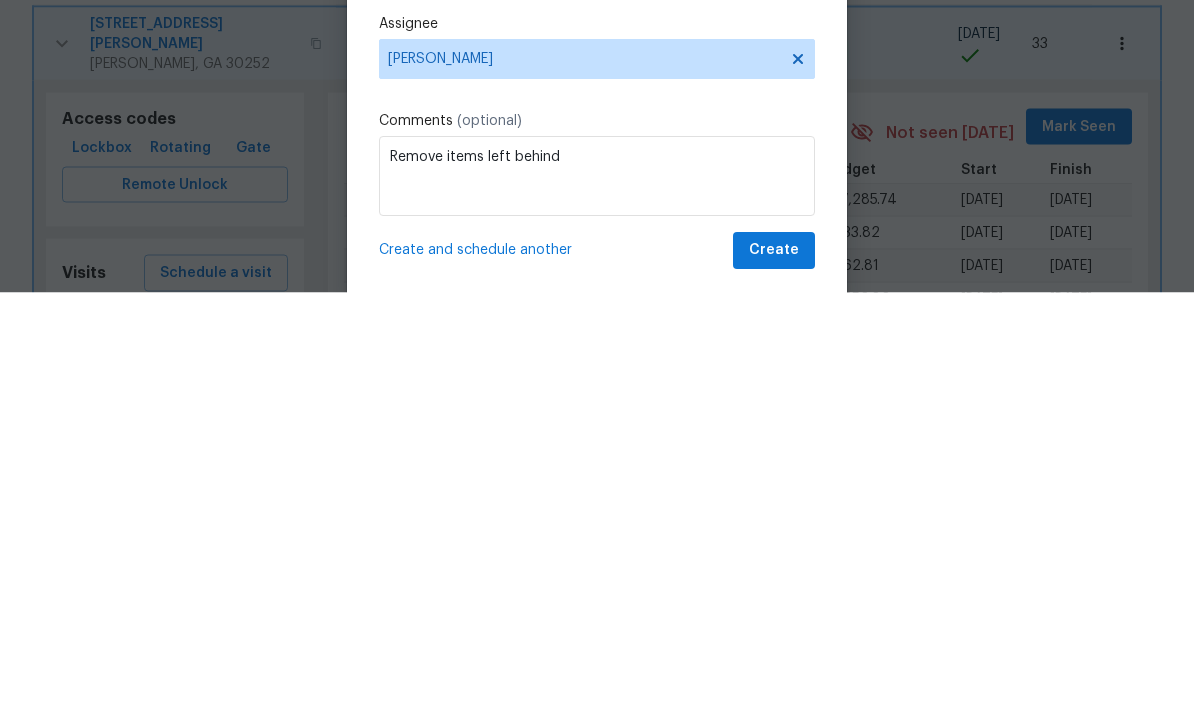 scroll, scrollTop: 67, scrollLeft: 0, axis: vertical 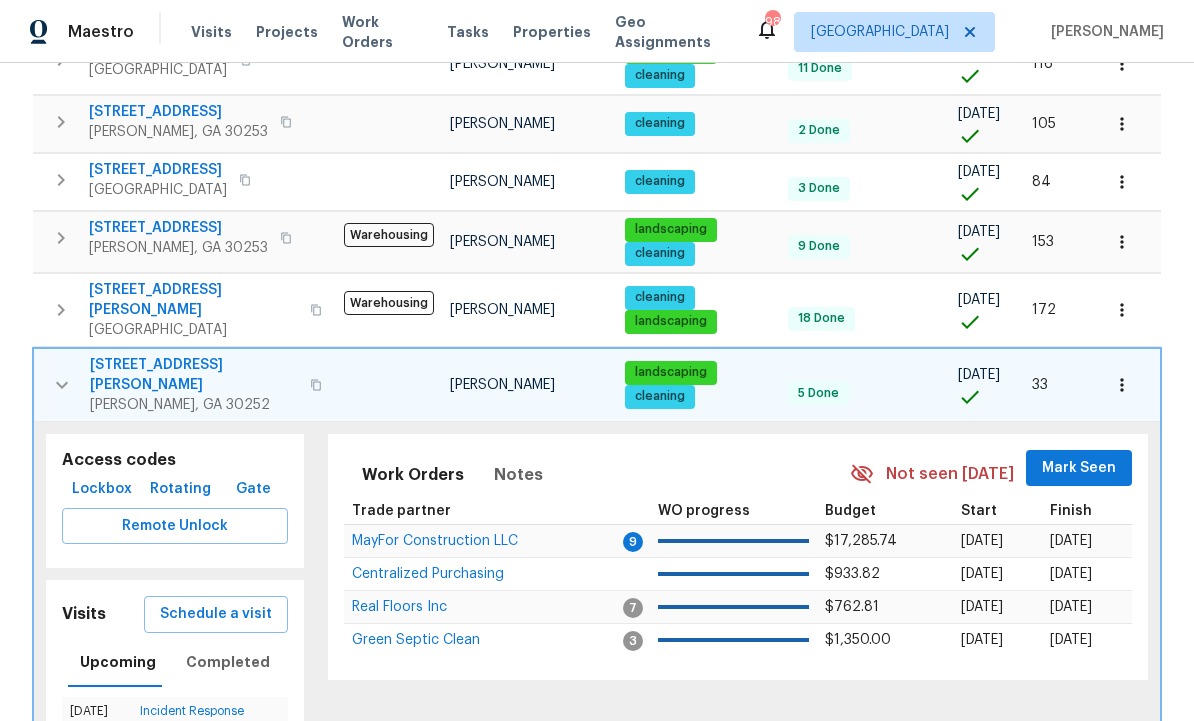 click 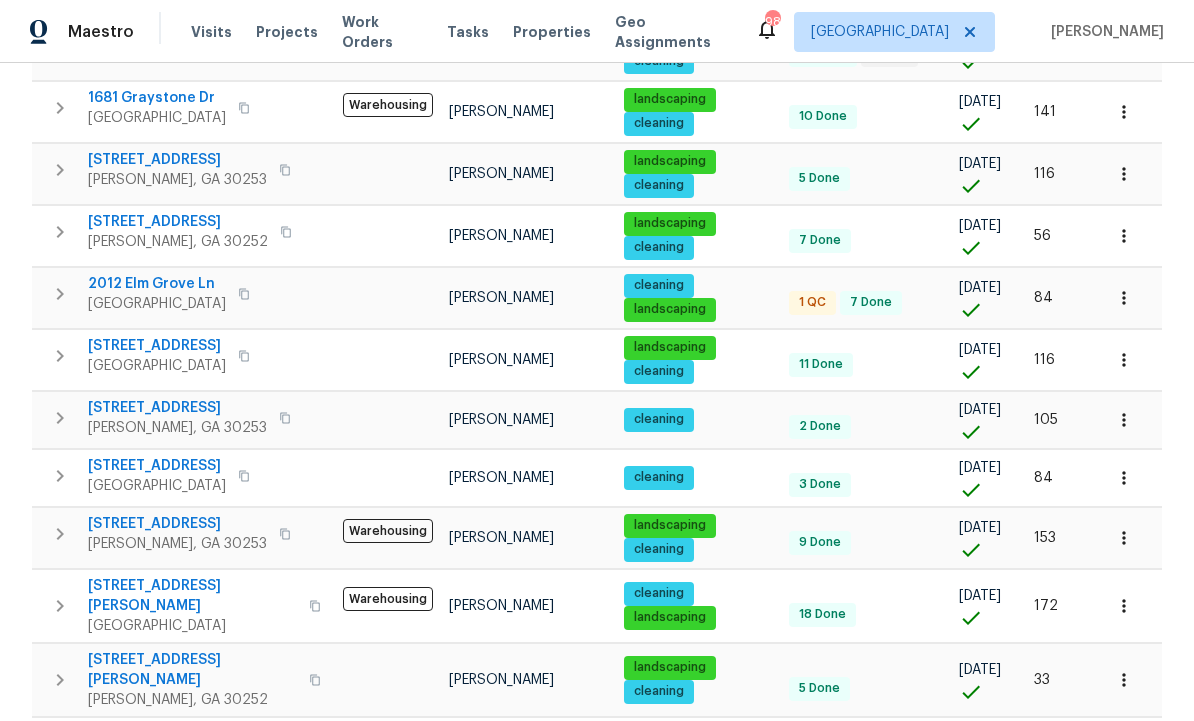scroll, scrollTop: 1279, scrollLeft: 0, axis: vertical 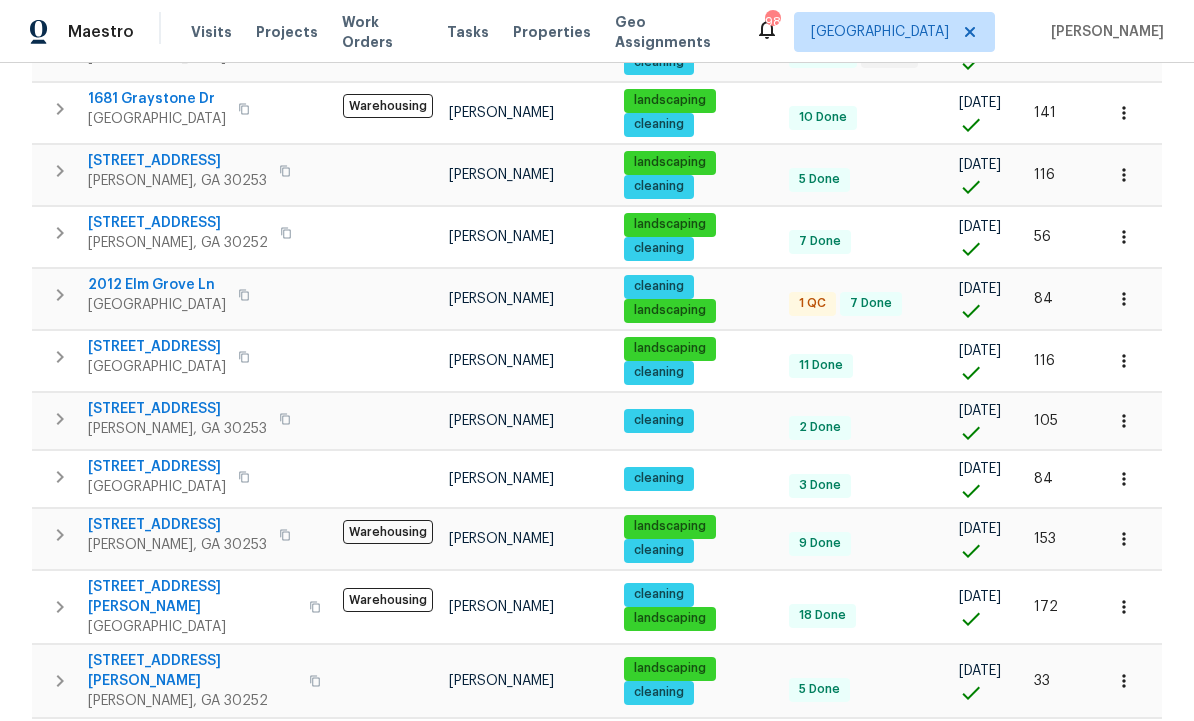 click on "1102 Ola Dale Ct McDonough, GA 30252" at bounding box center (183, 681) 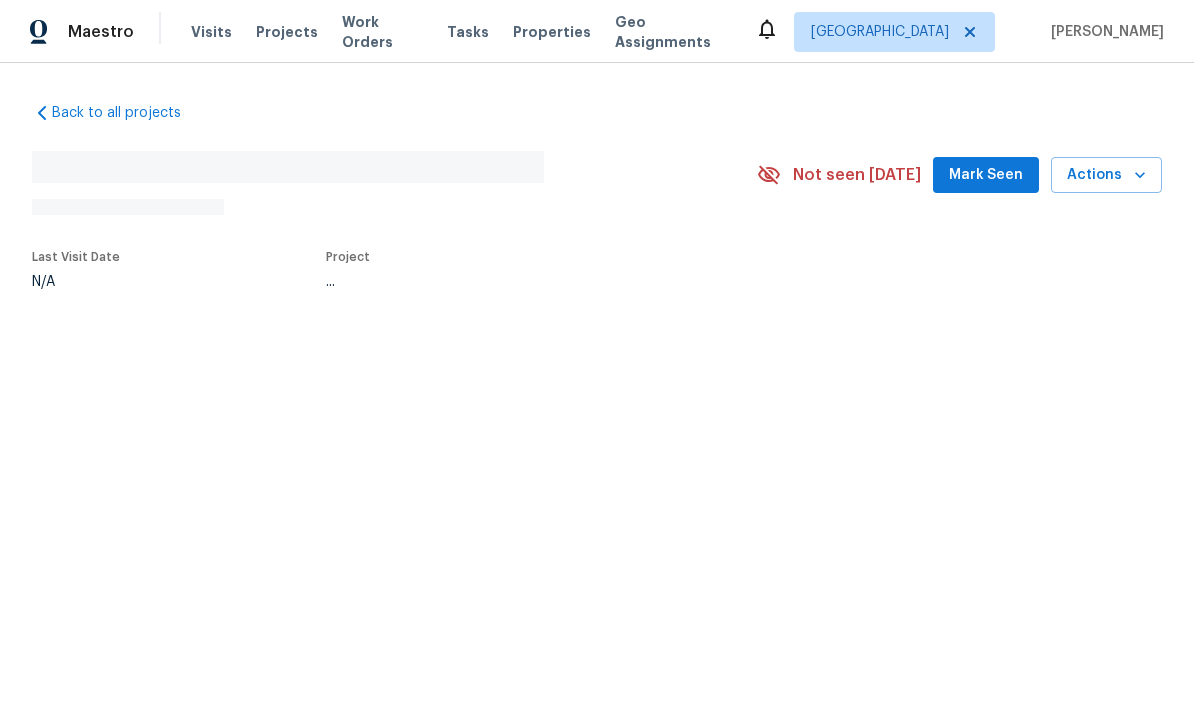 scroll, scrollTop: 0, scrollLeft: 0, axis: both 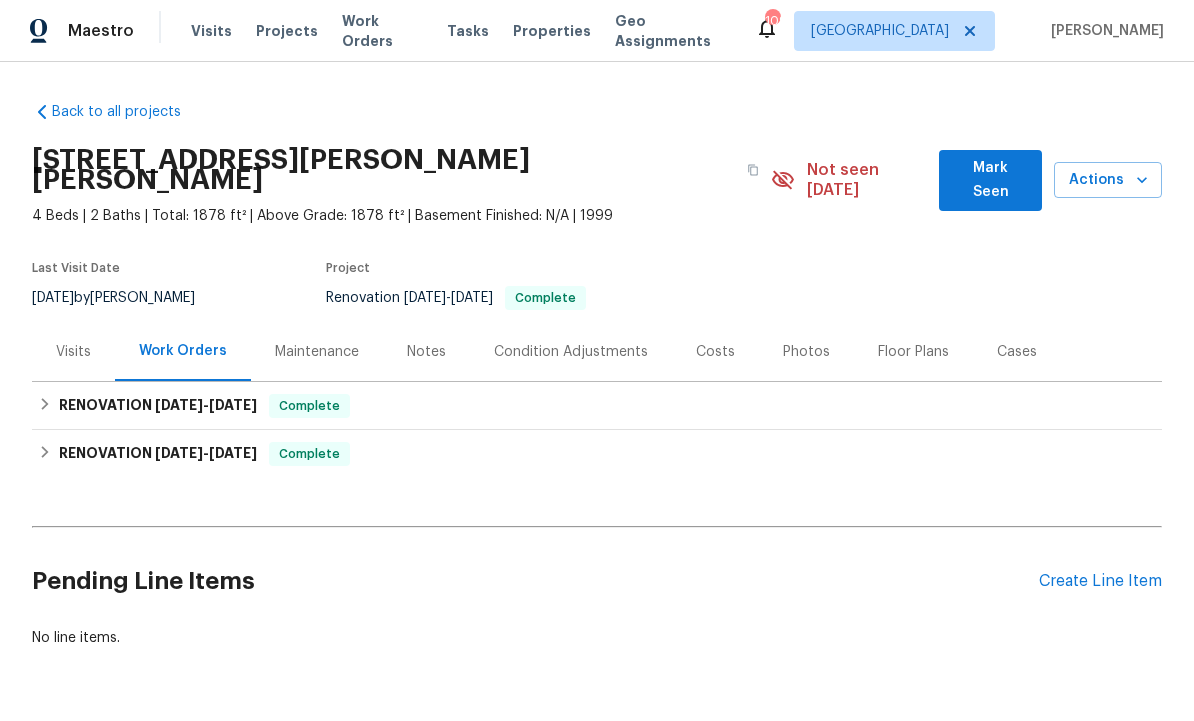 click on "Photos" at bounding box center (806, 353) 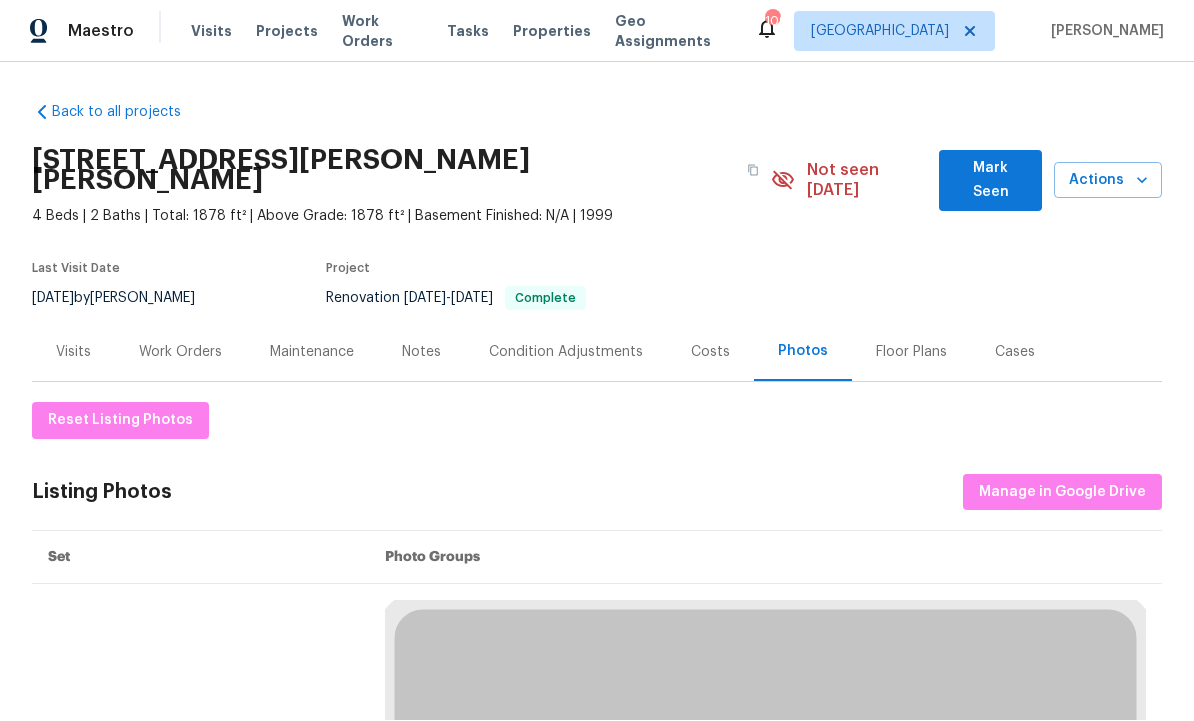scroll, scrollTop: 21, scrollLeft: 0, axis: vertical 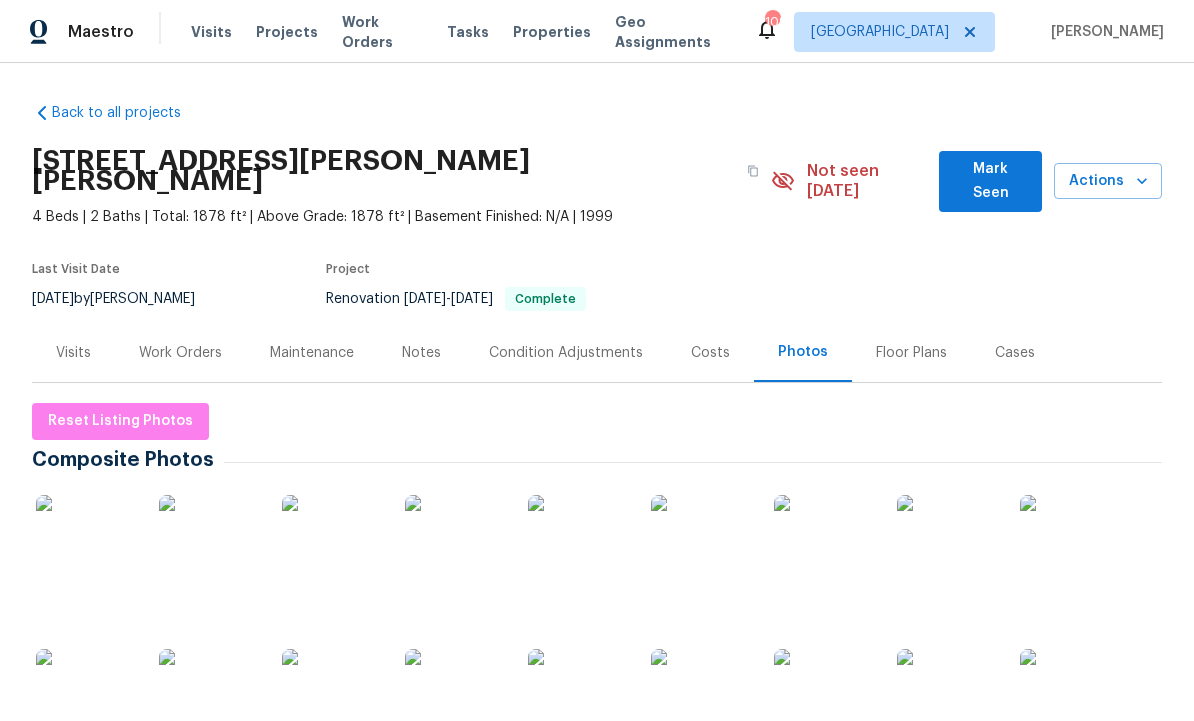 click at bounding box center [701, 545] 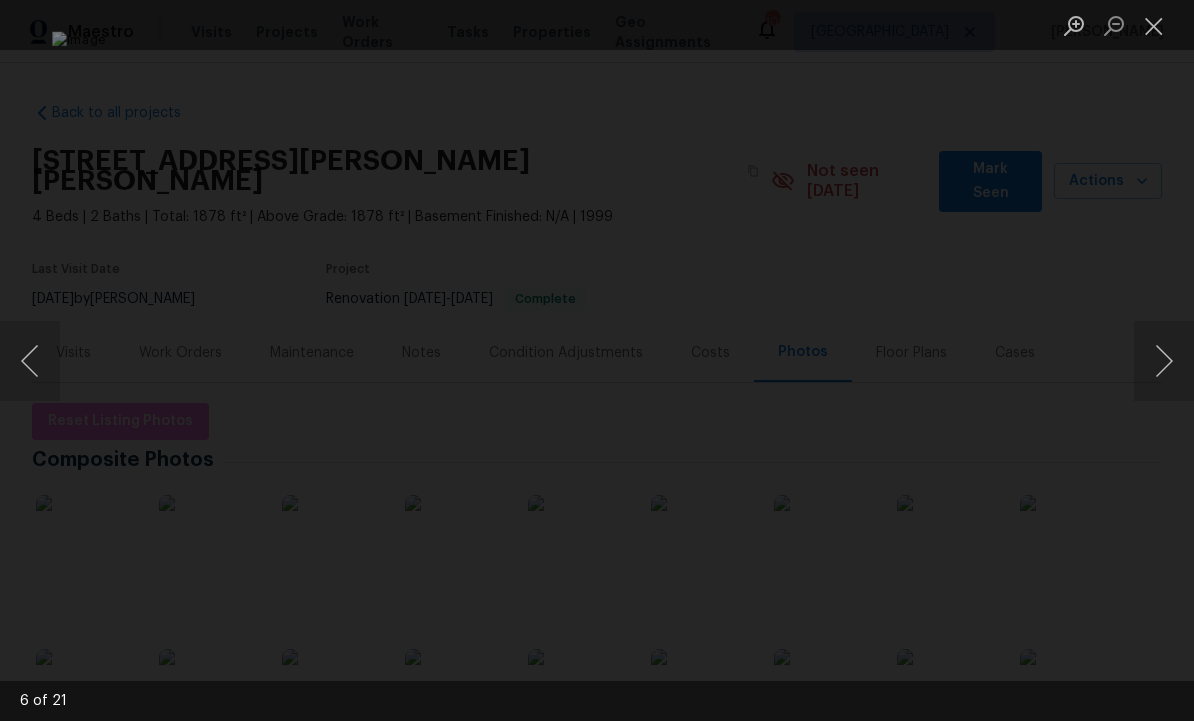 click at bounding box center (1164, 361) 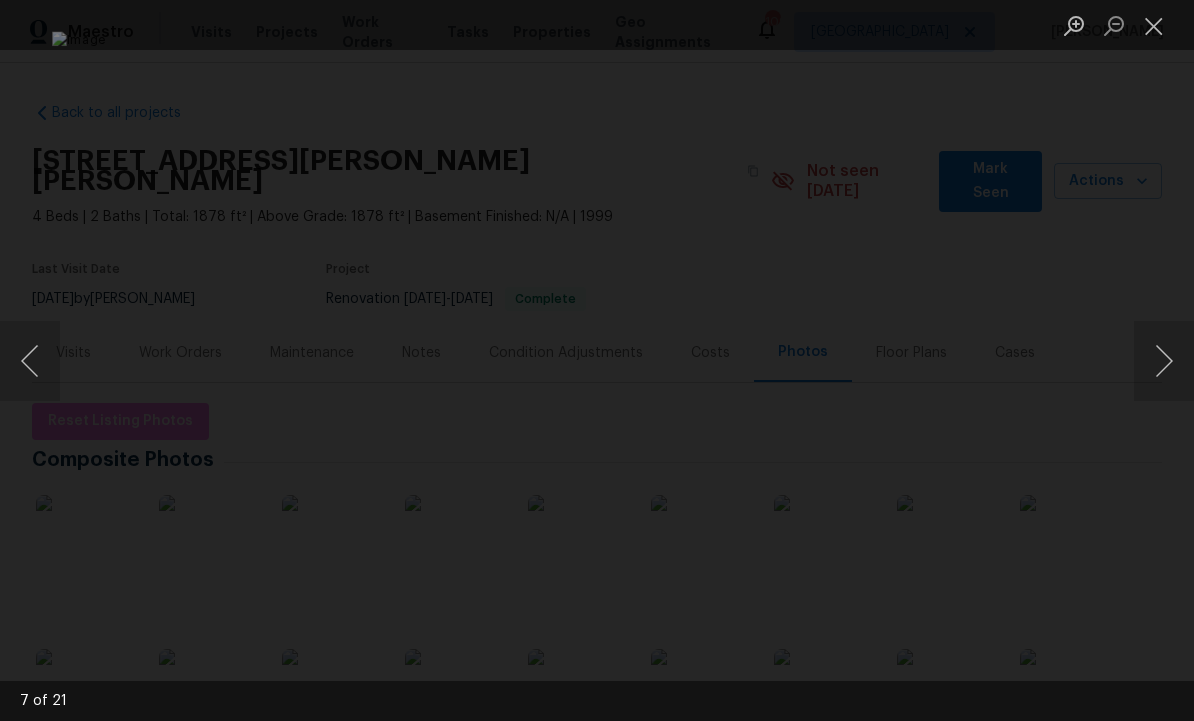 click at bounding box center (1164, 361) 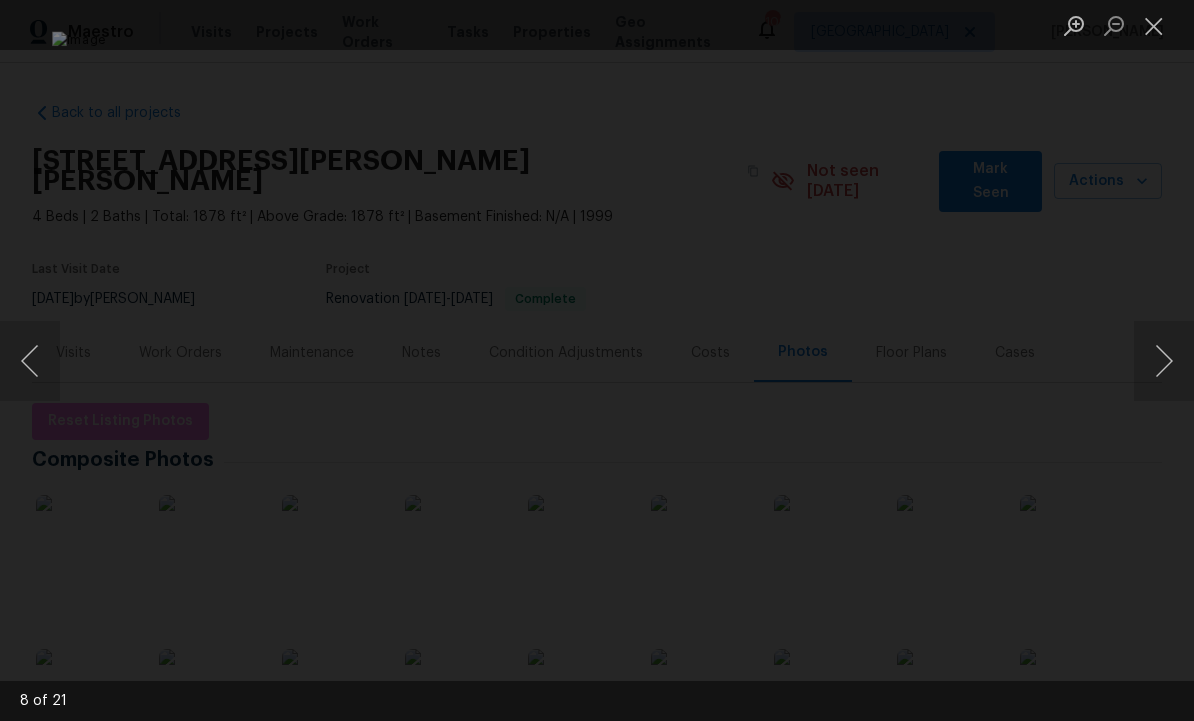 click at bounding box center (1164, 361) 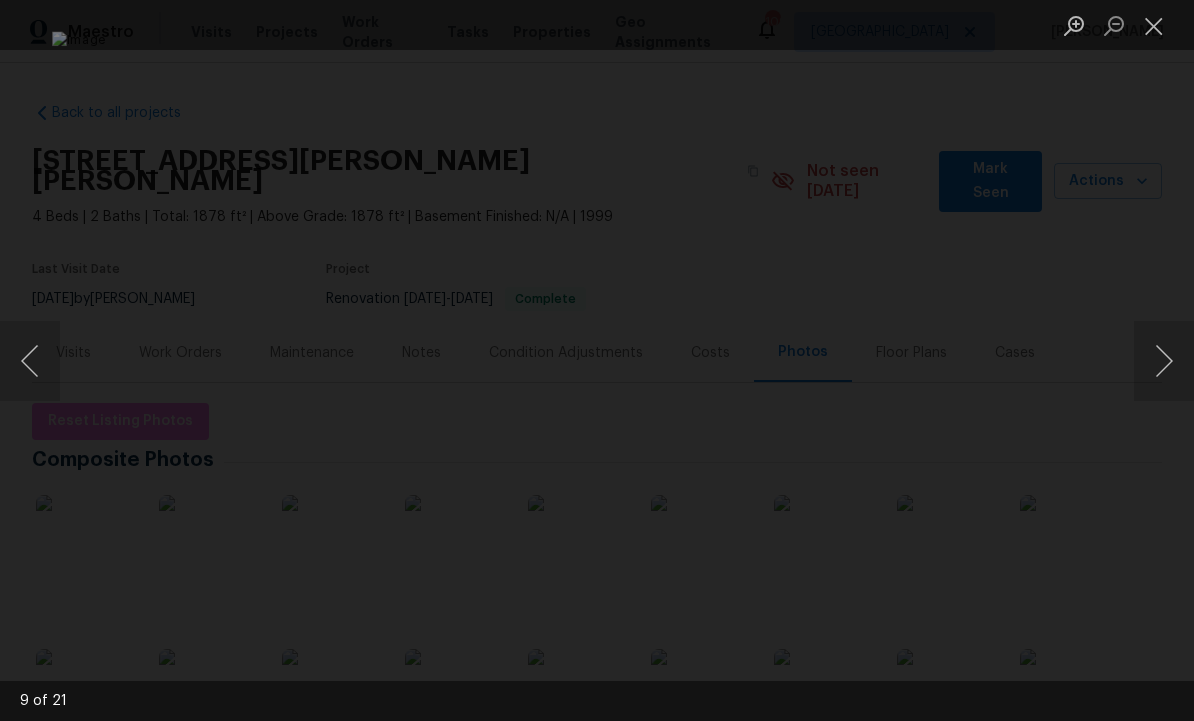 click at bounding box center [1164, 361] 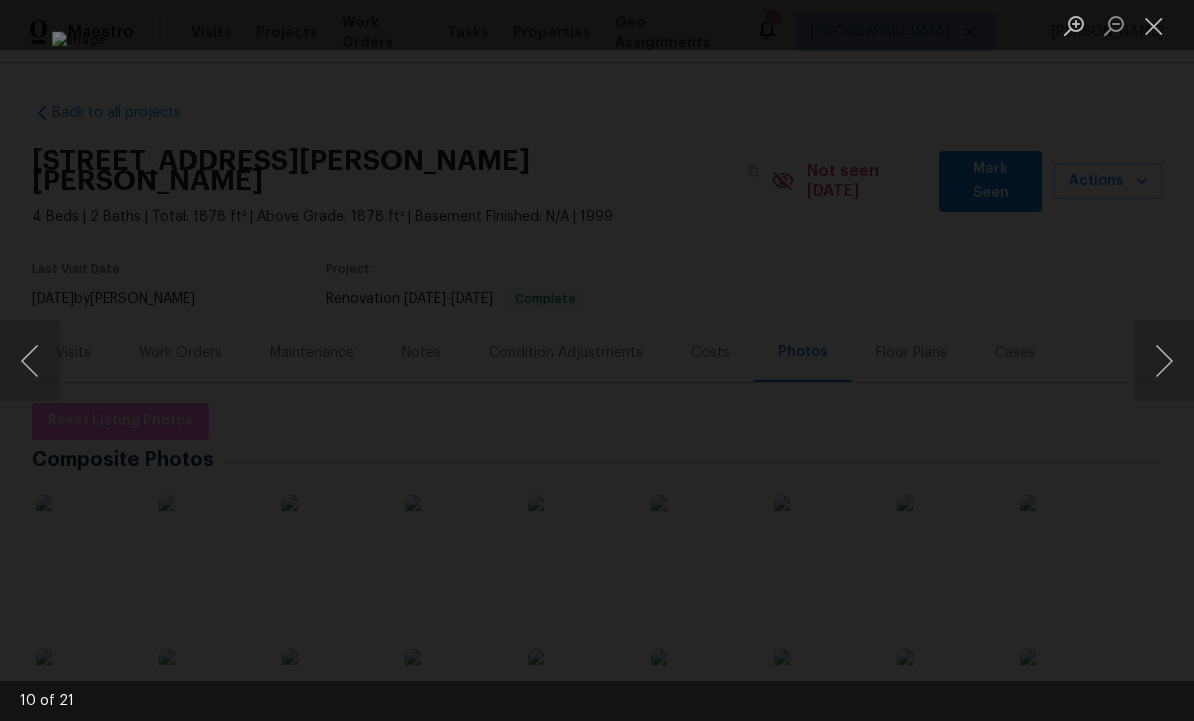 click at bounding box center [1164, 361] 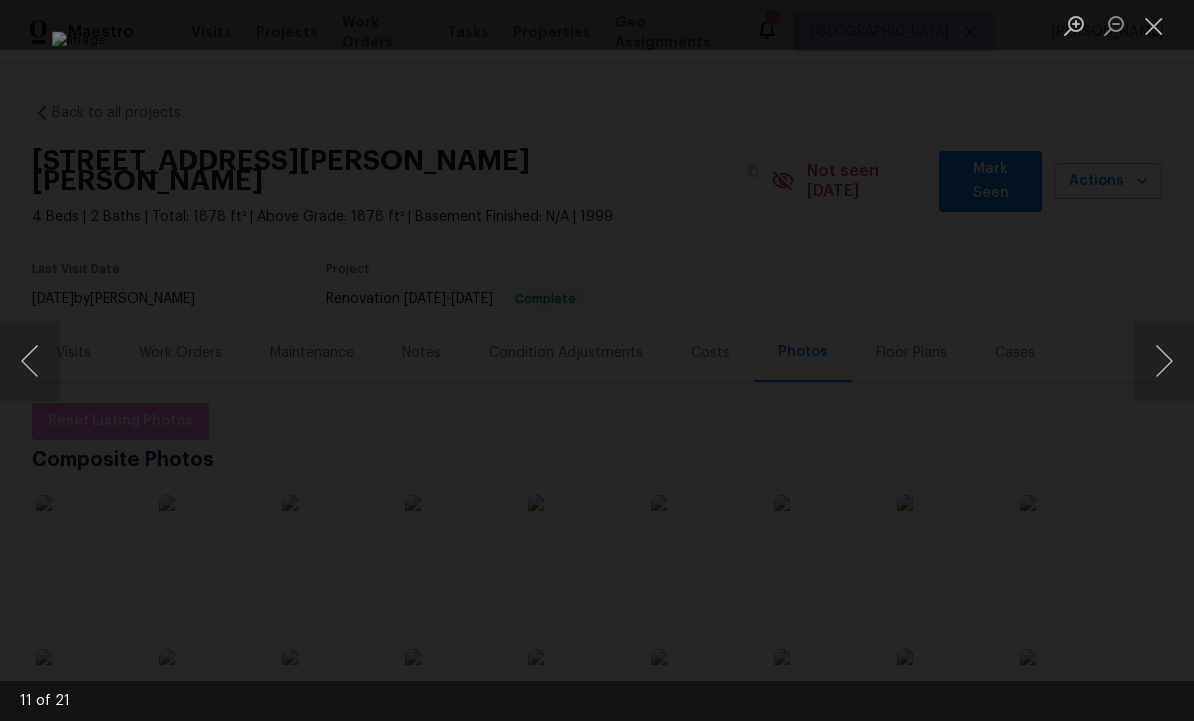 click at bounding box center [1164, 361] 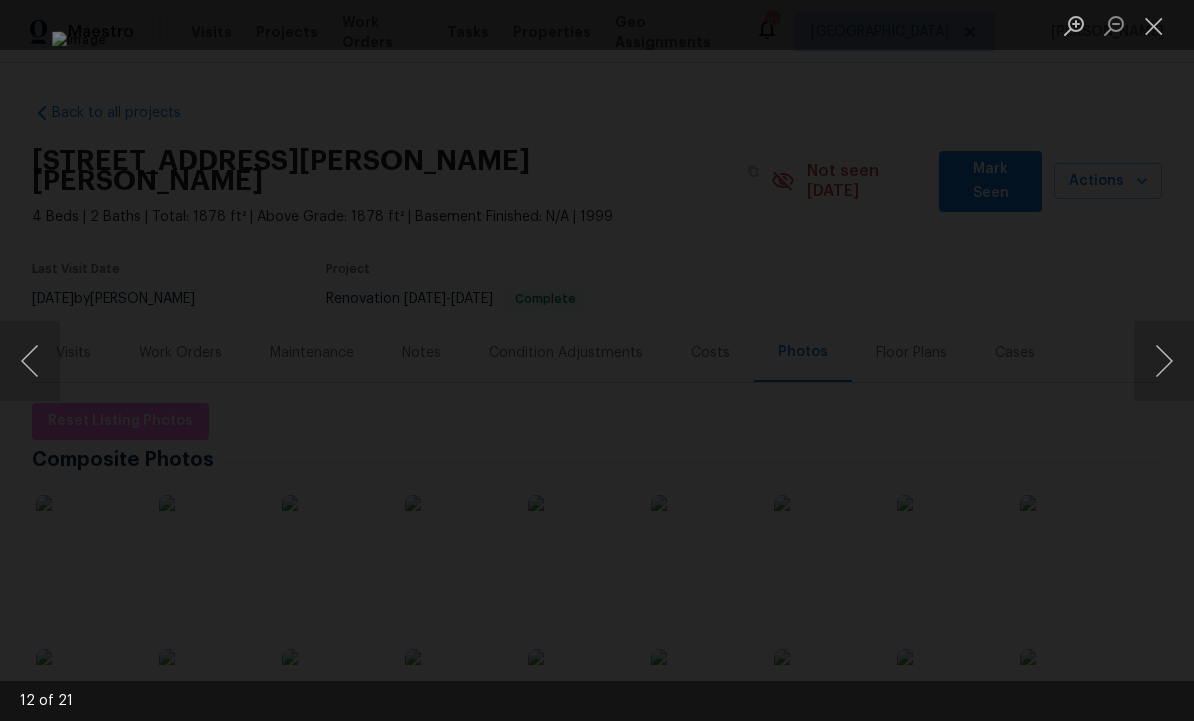 click at bounding box center (1164, 361) 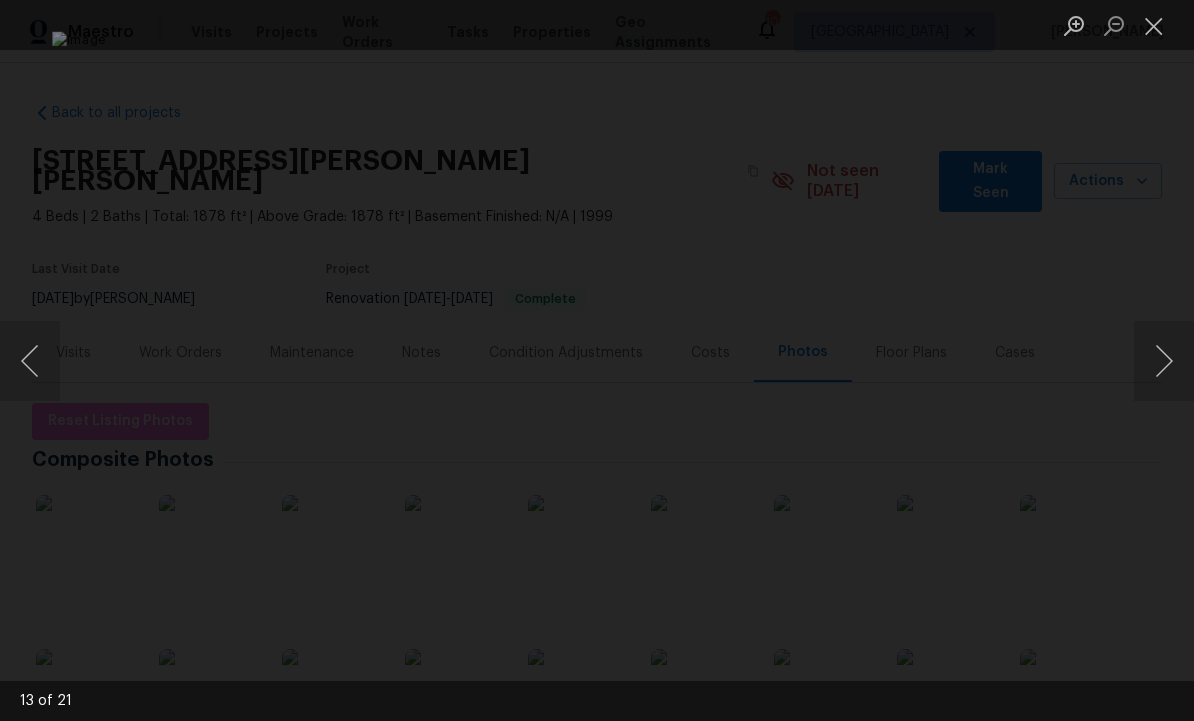 click at bounding box center (1164, 361) 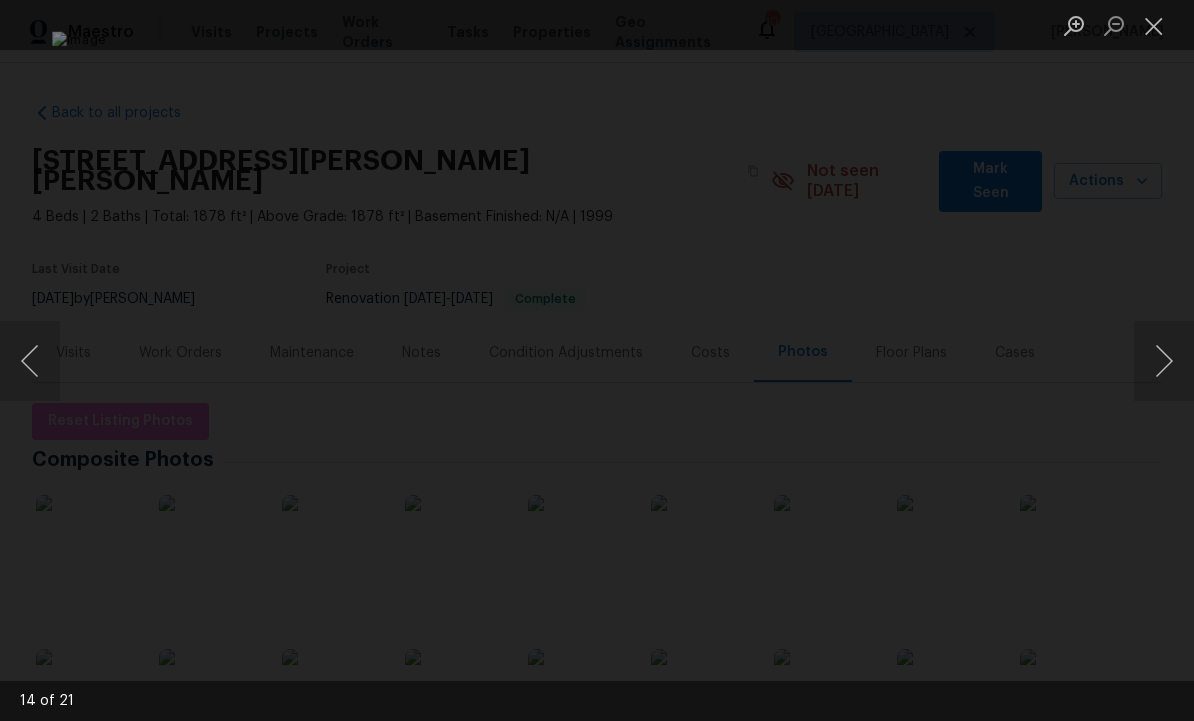 click at bounding box center [1154, 25] 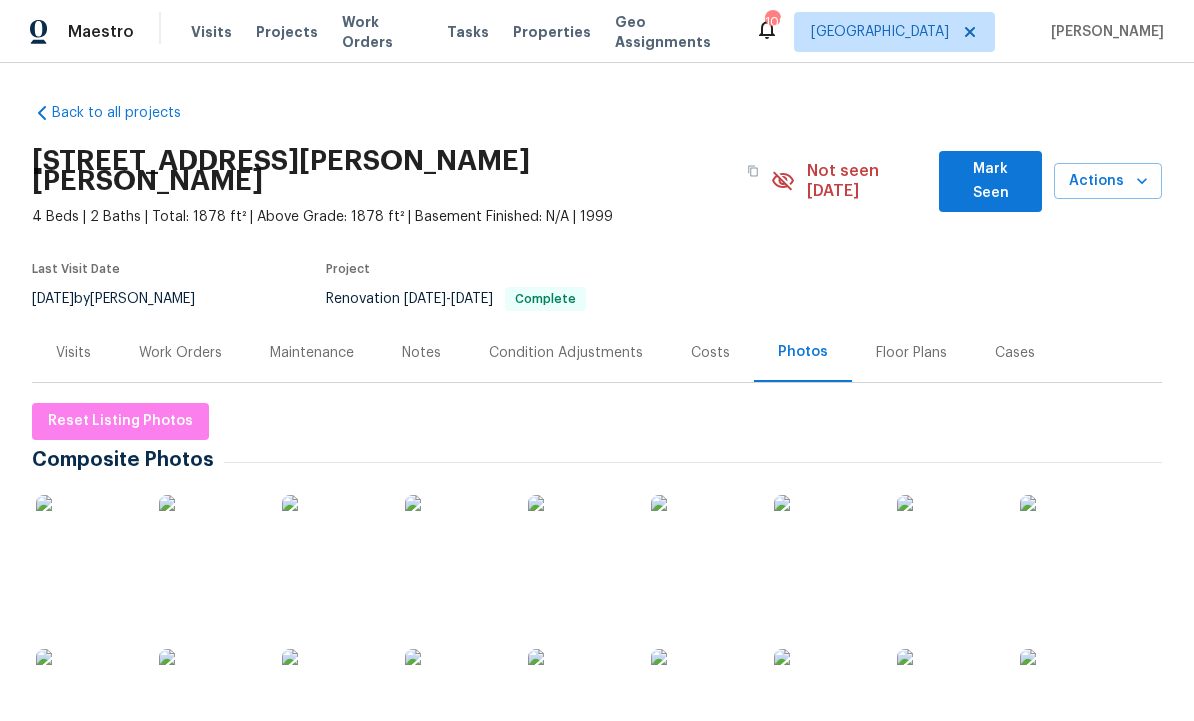 click on "Mark Seen" at bounding box center [990, 181] 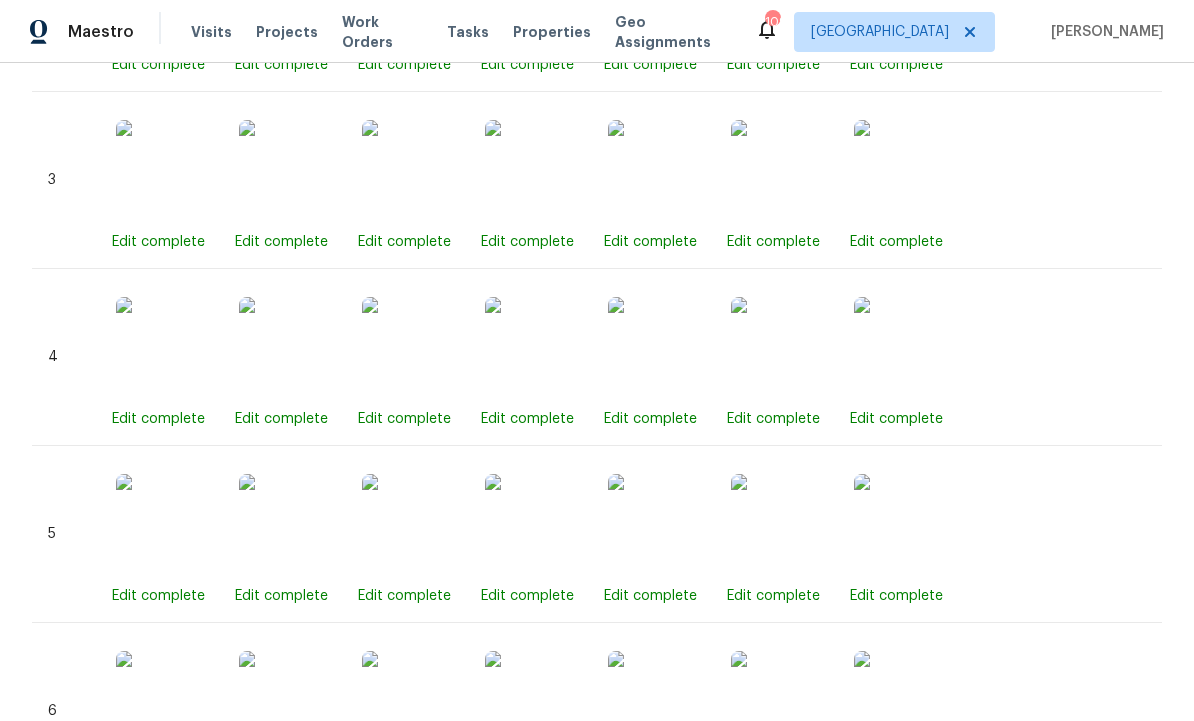 scroll, scrollTop: 1510, scrollLeft: 0, axis: vertical 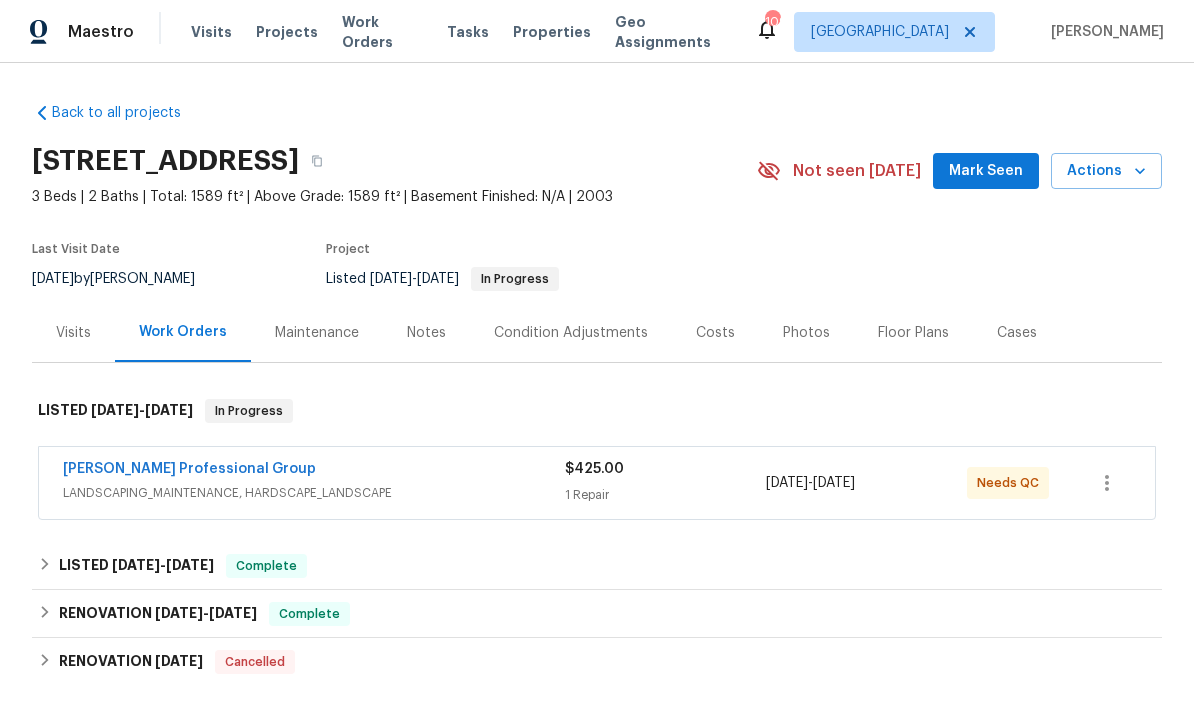 click on "Mark Seen" at bounding box center [986, 171] 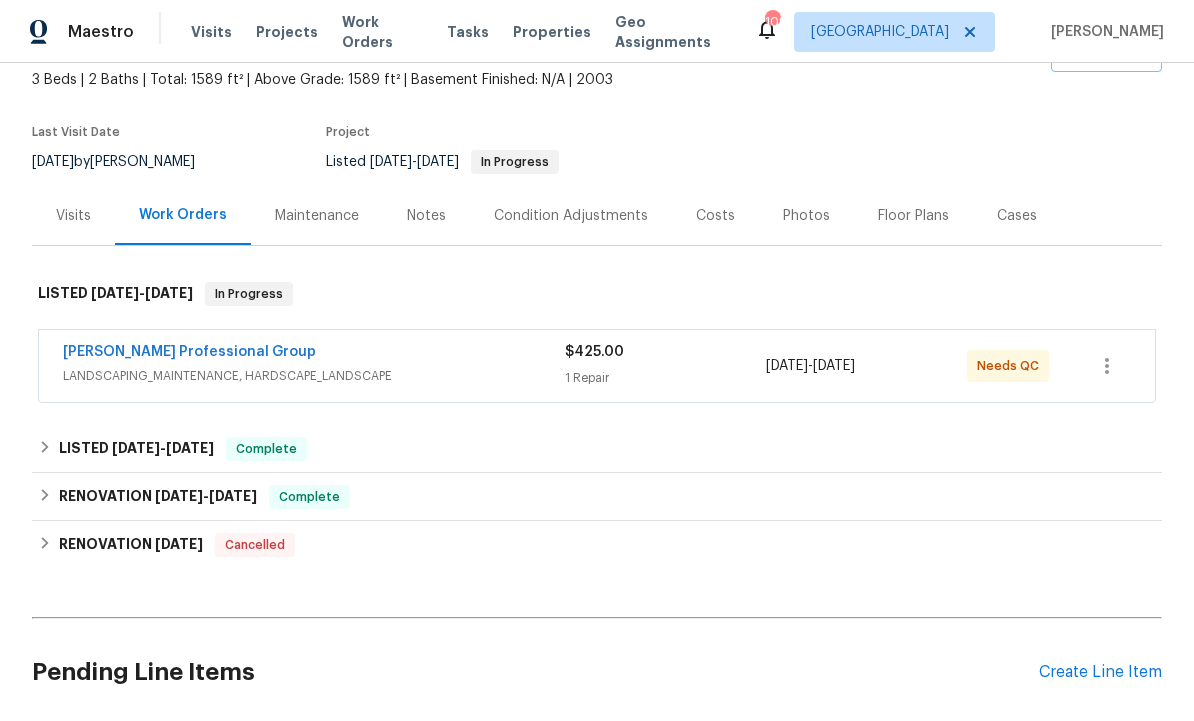 scroll, scrollTop: 78, scrollLeft: 0, axis: vertical 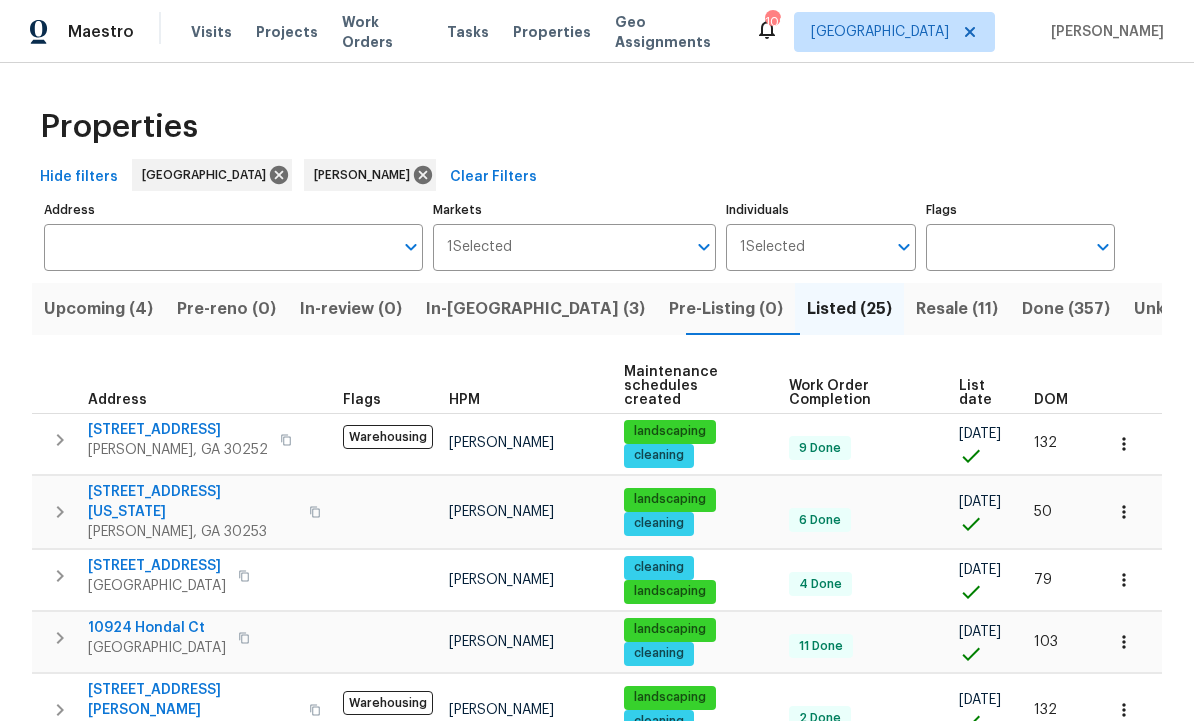 click on "In-reno (3)" at bounding box center (535, 309) 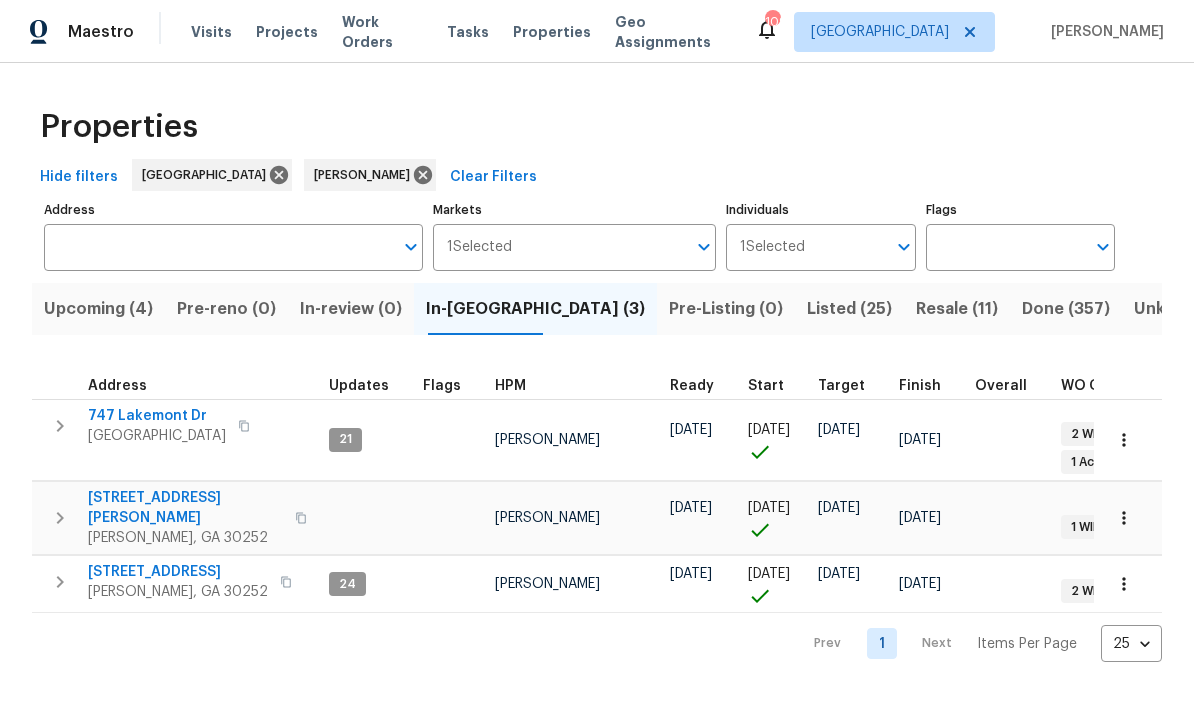 click on "124 Laura Ashlyn Ct" at bounding box center (185, 508) 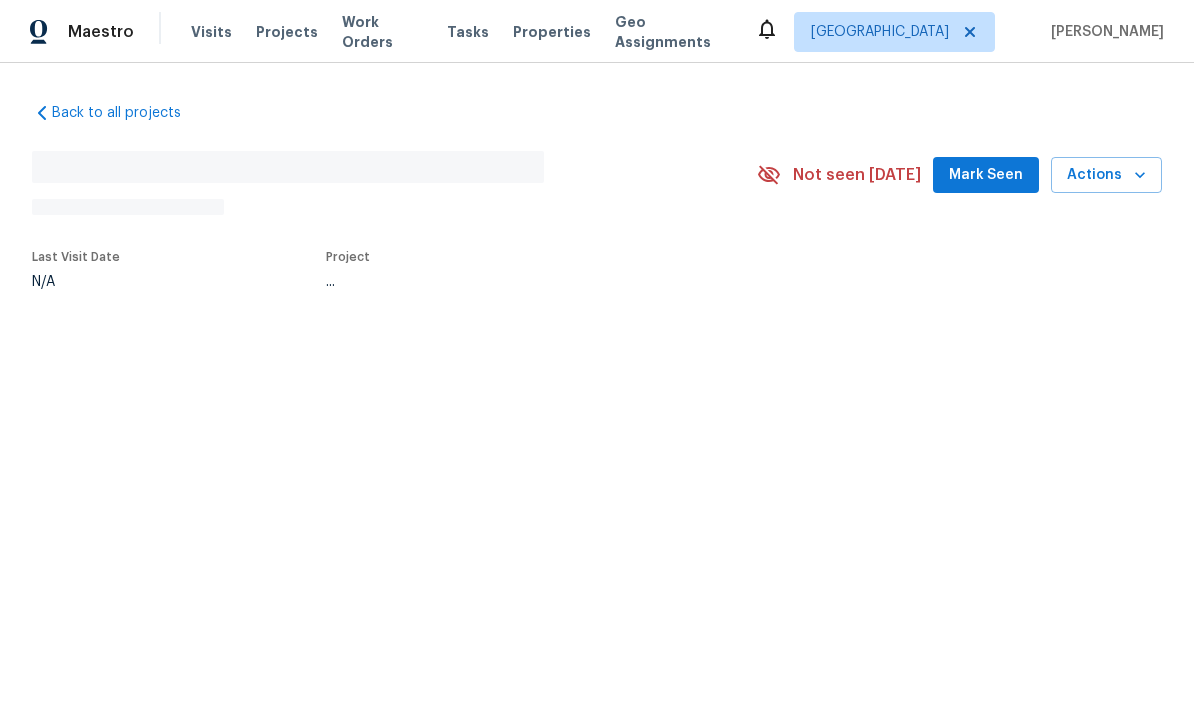 scroll, scrollTop: 0, scrollLeft: 0, axis: both 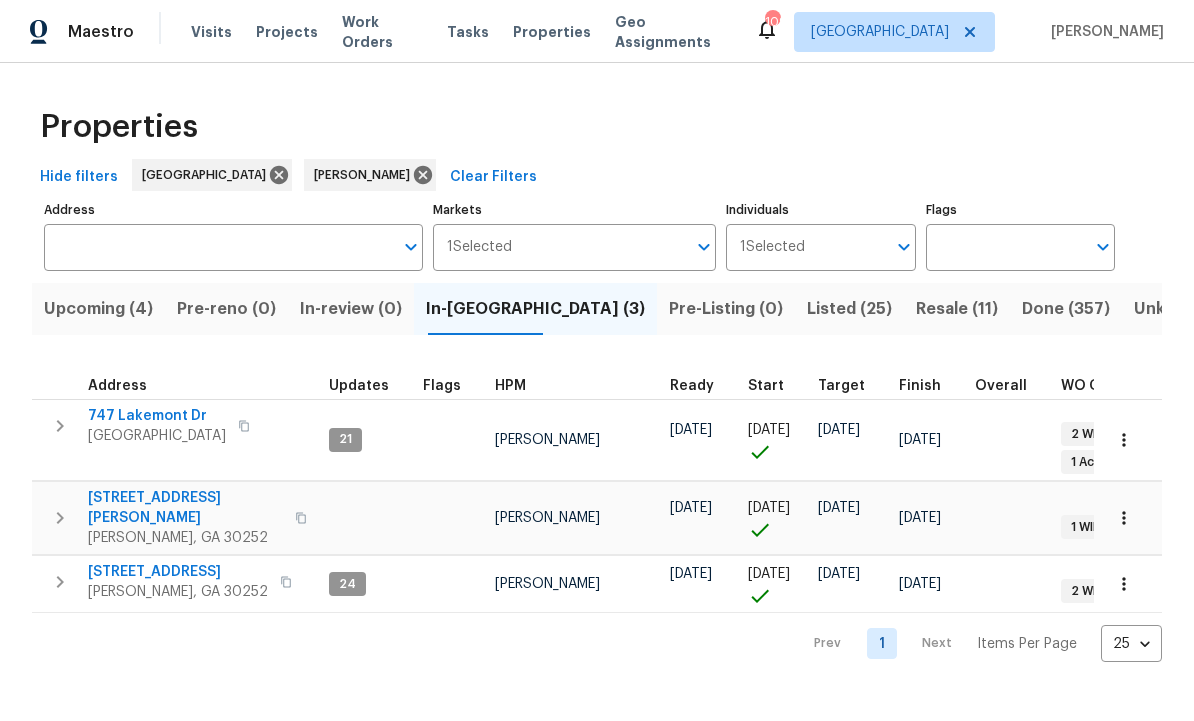 click at bounding box center (60, 518) 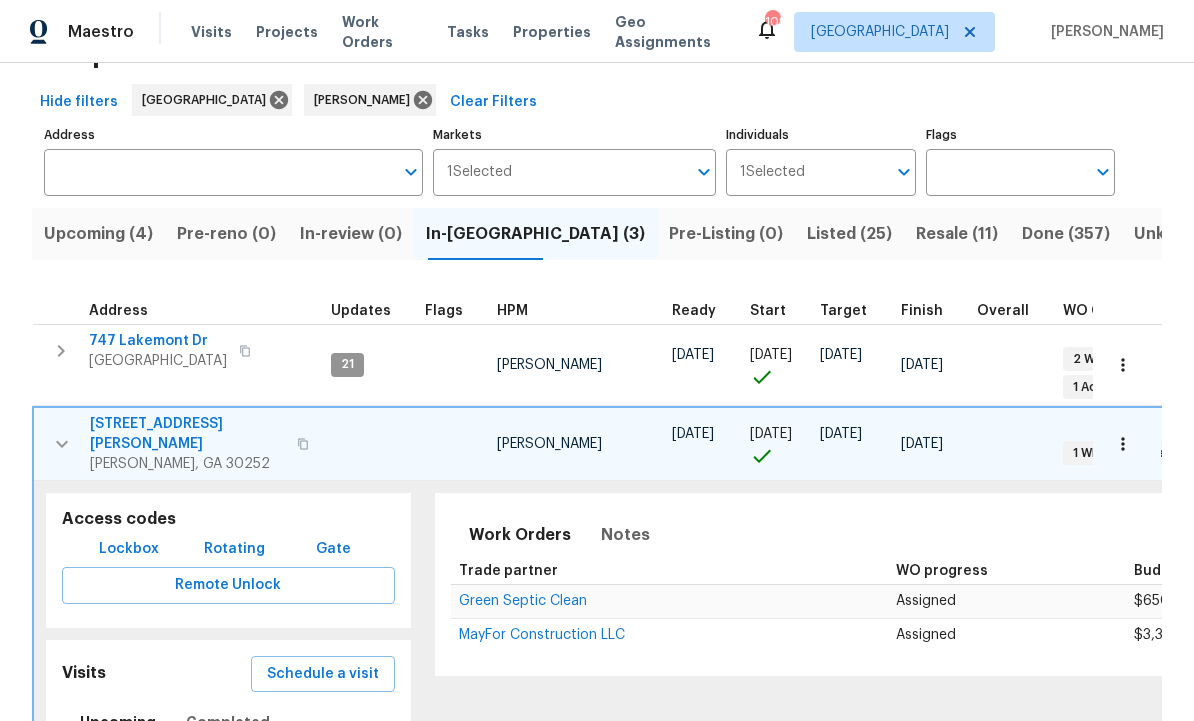 scroll, scrollTop: 94, scrollLeft: 0, axis: vertical 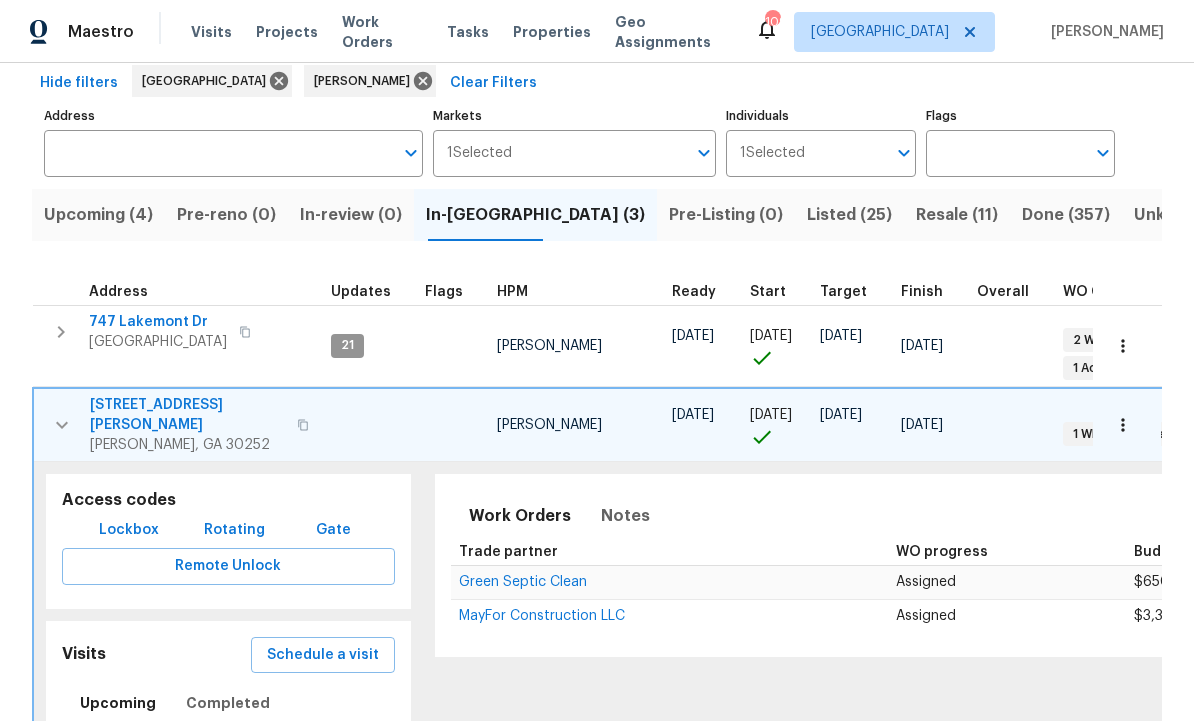 click on "Schedule a visit" at bounding box center [323, 655] 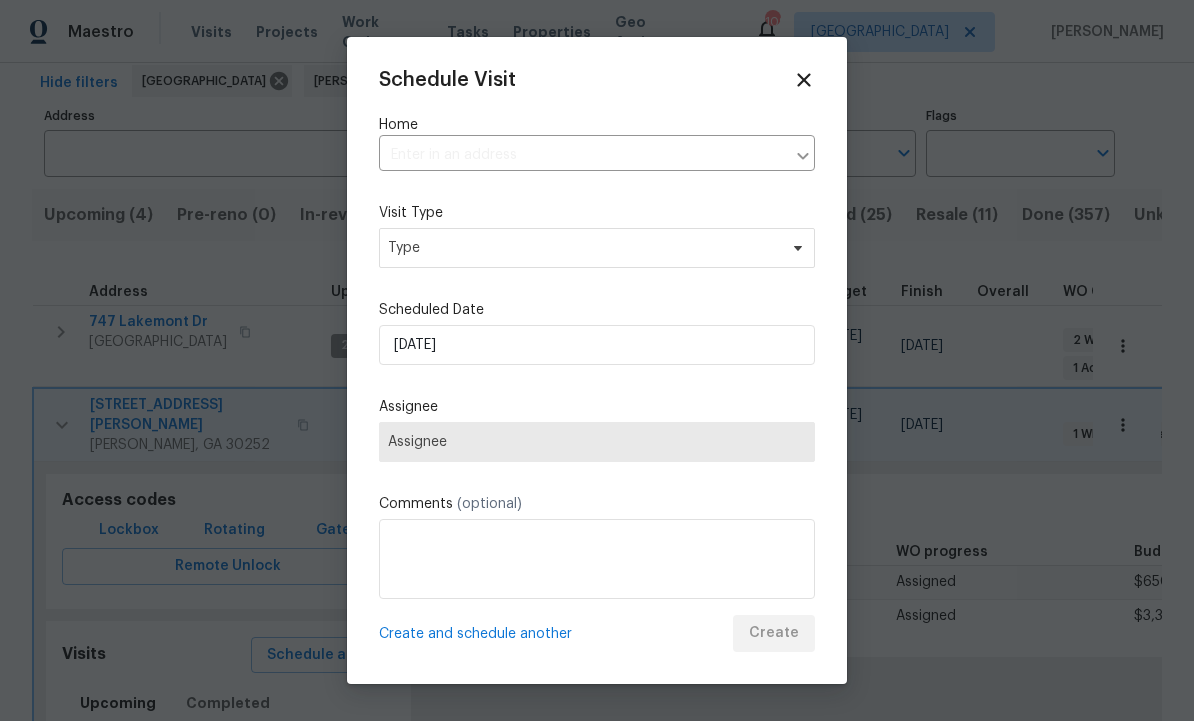 type on "[STREET_ADDRESS][PERSON_NAME][PERSON_NAME]" 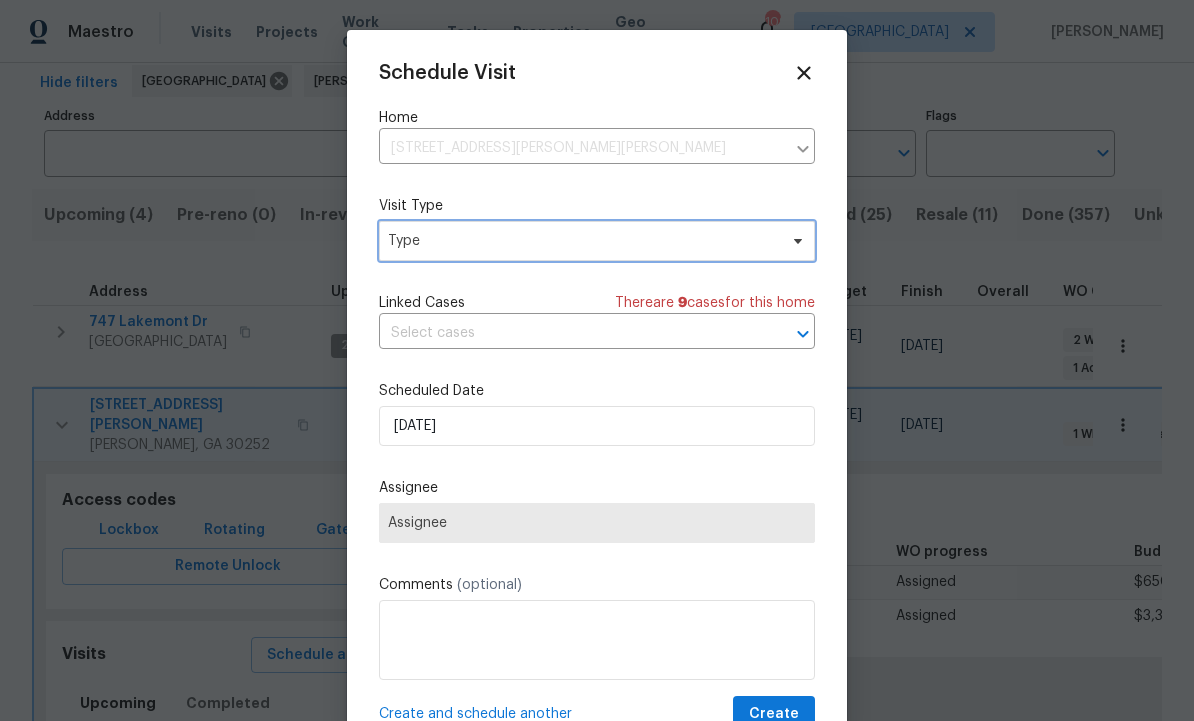 click on "Type" at bounding box center [582, 241] 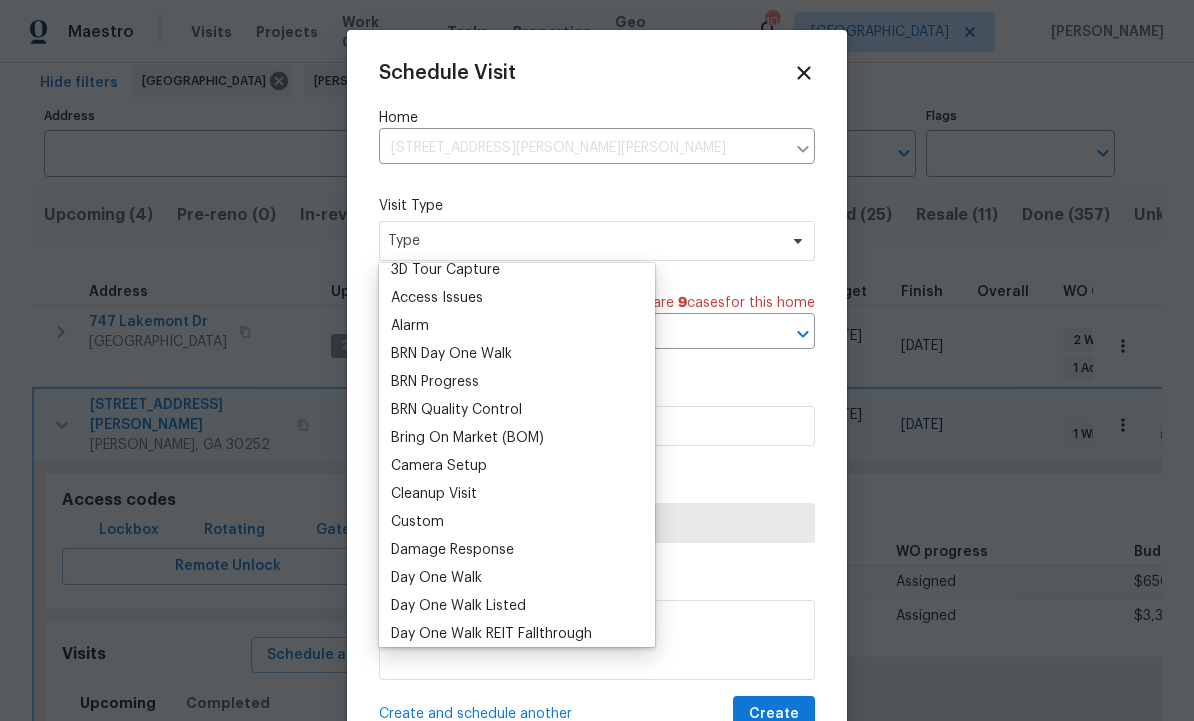 scroll, scrollTop: 77, scrollLeft: 0, axis: vertical 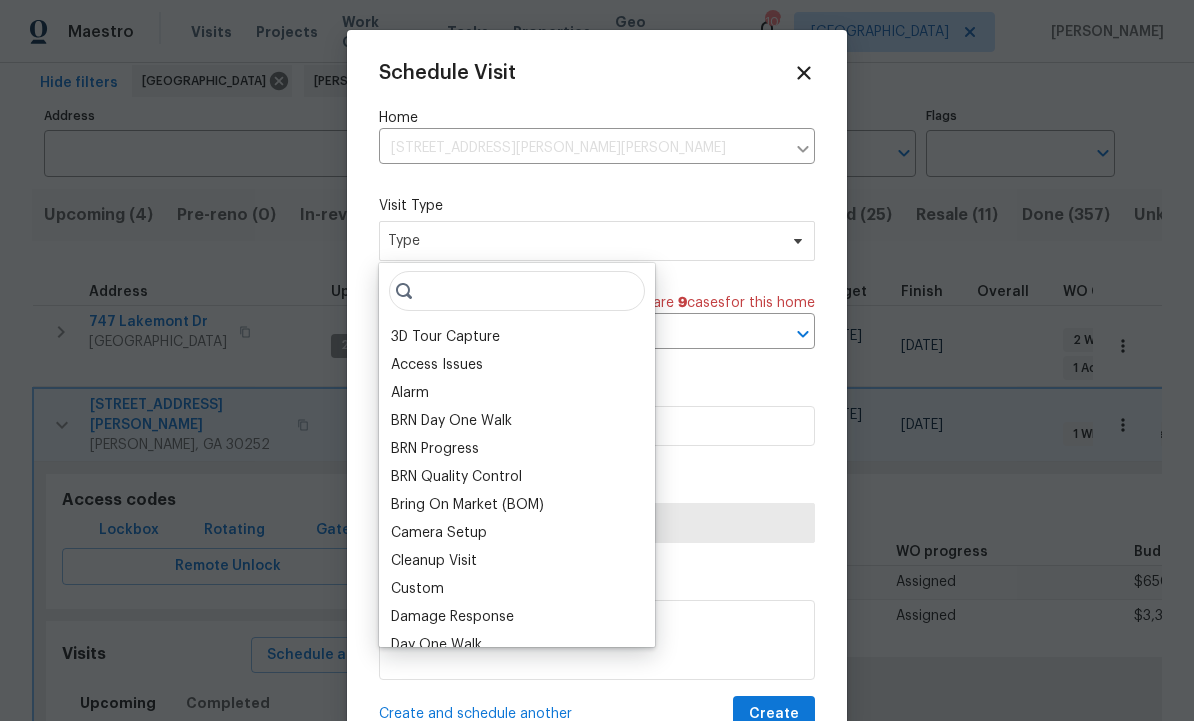 click on "Bring On Market (BOM)" at bounding box center (467, 505) 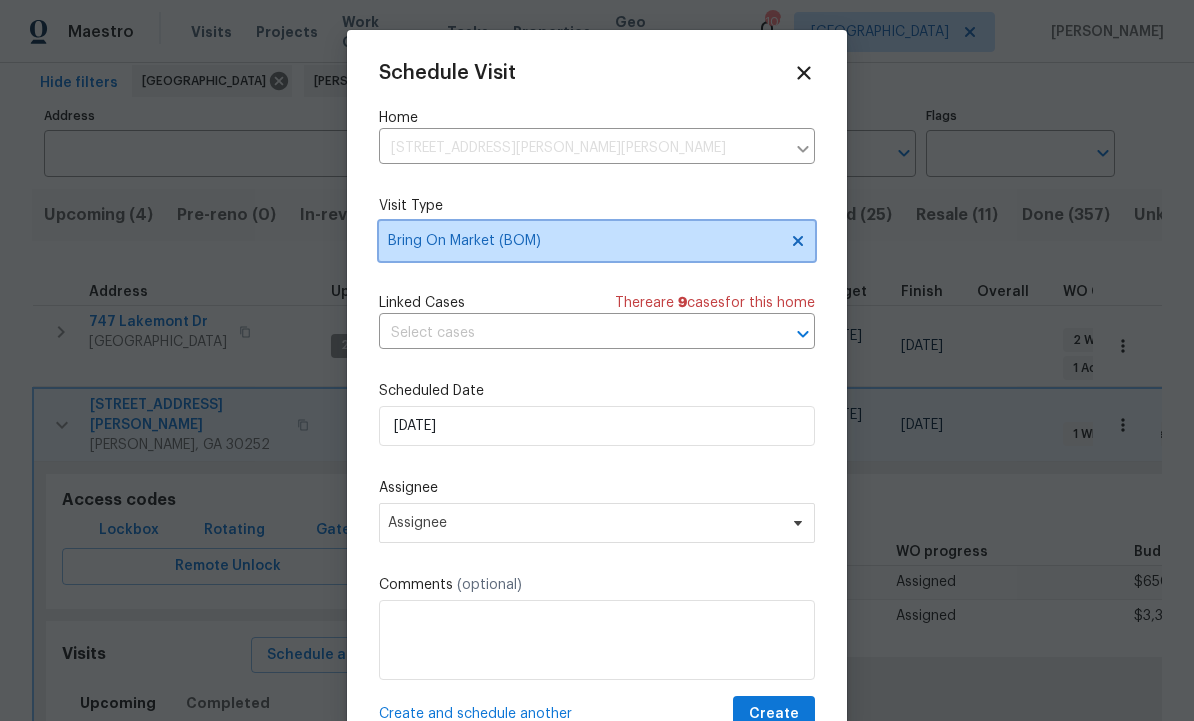 click 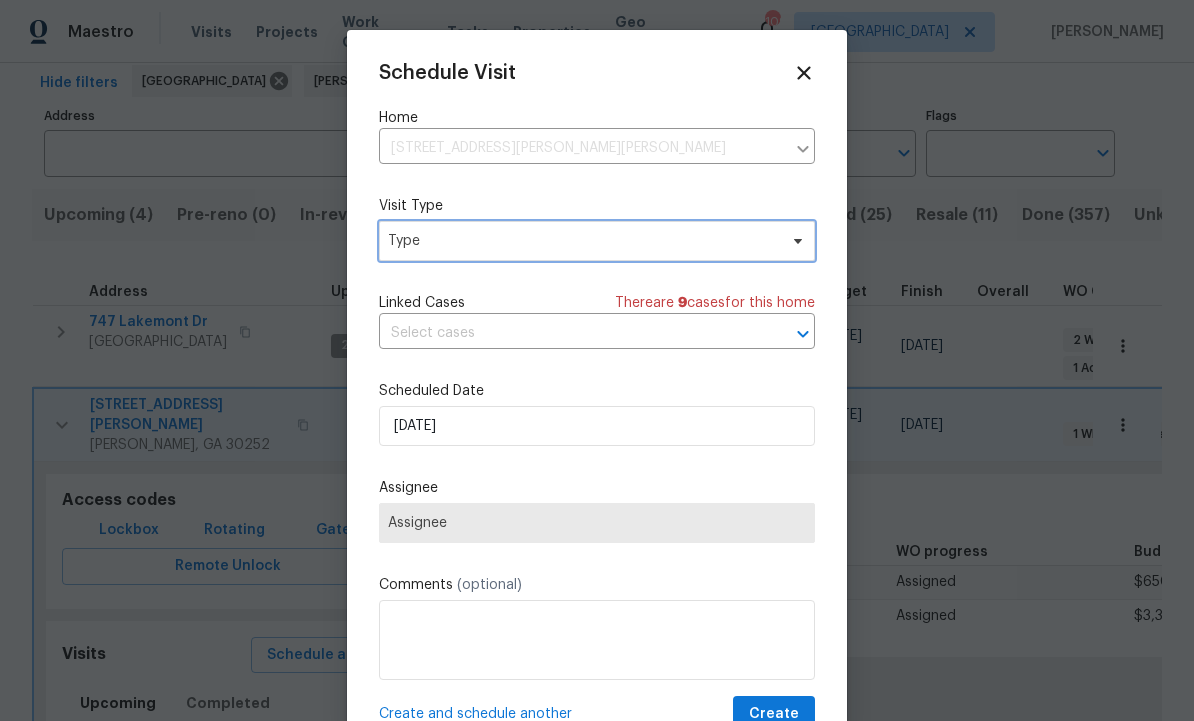 click on "Type" at bounding box center [582, 241] 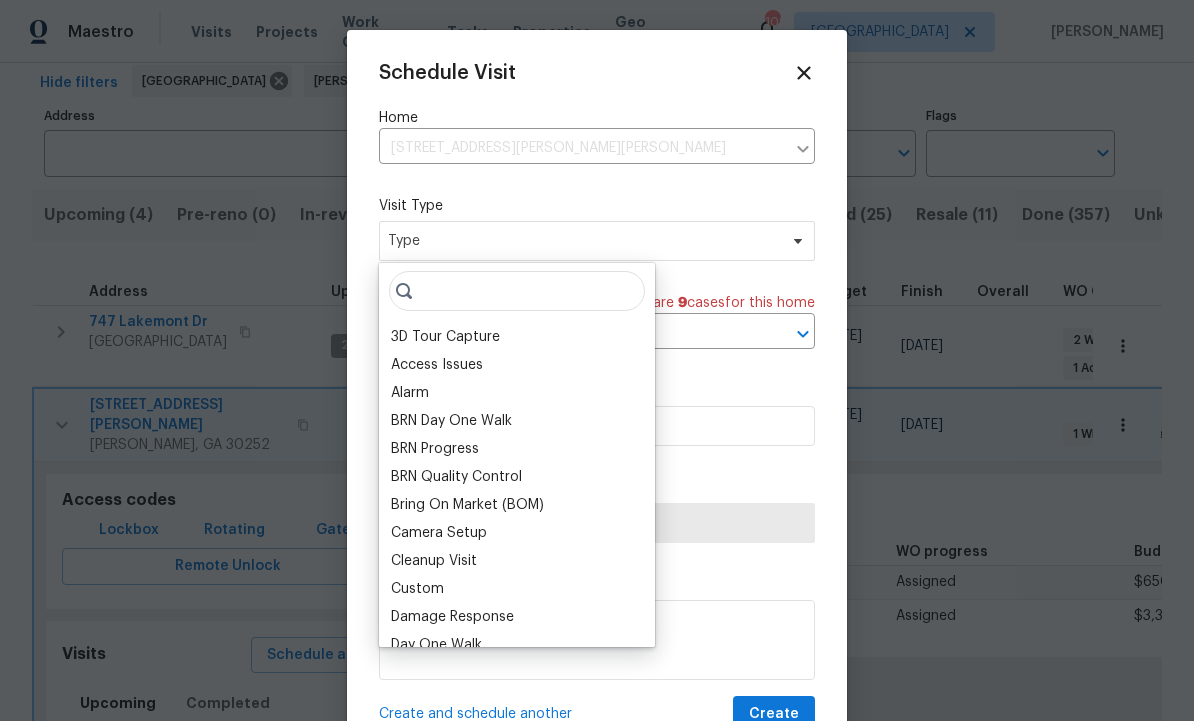 click on "Custom" at bounding box center [517, 589] 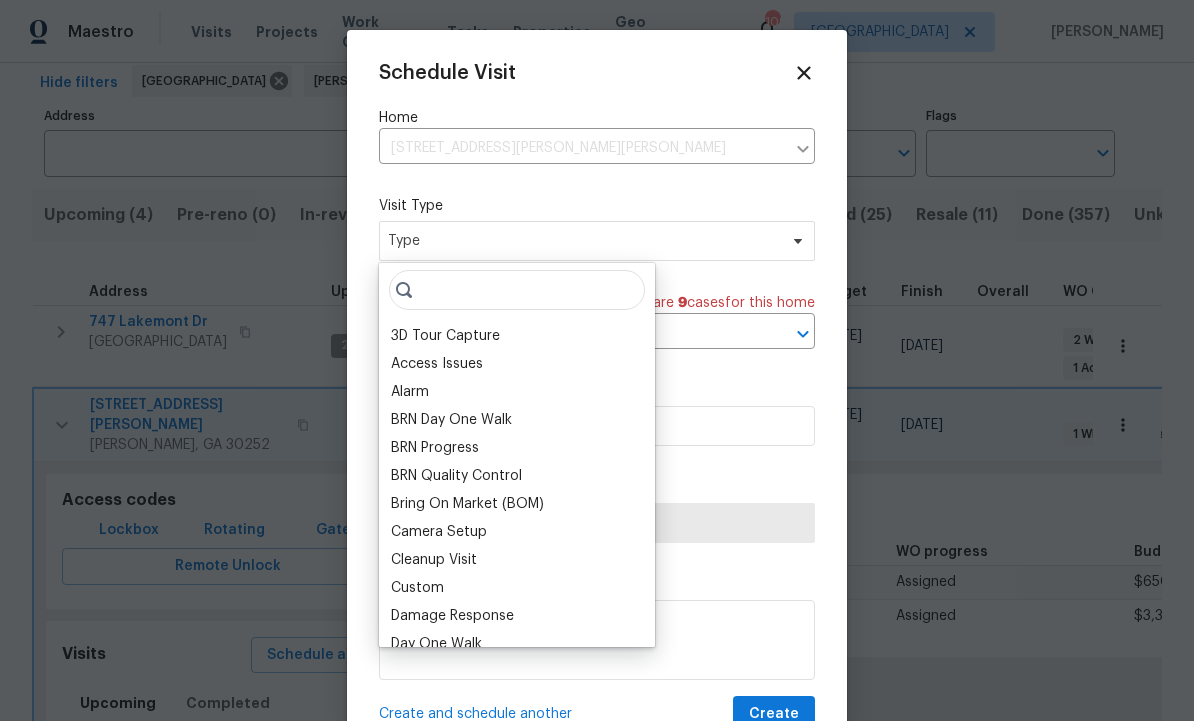 click on "Cleanup Visit" at bounding box center [434, 560] 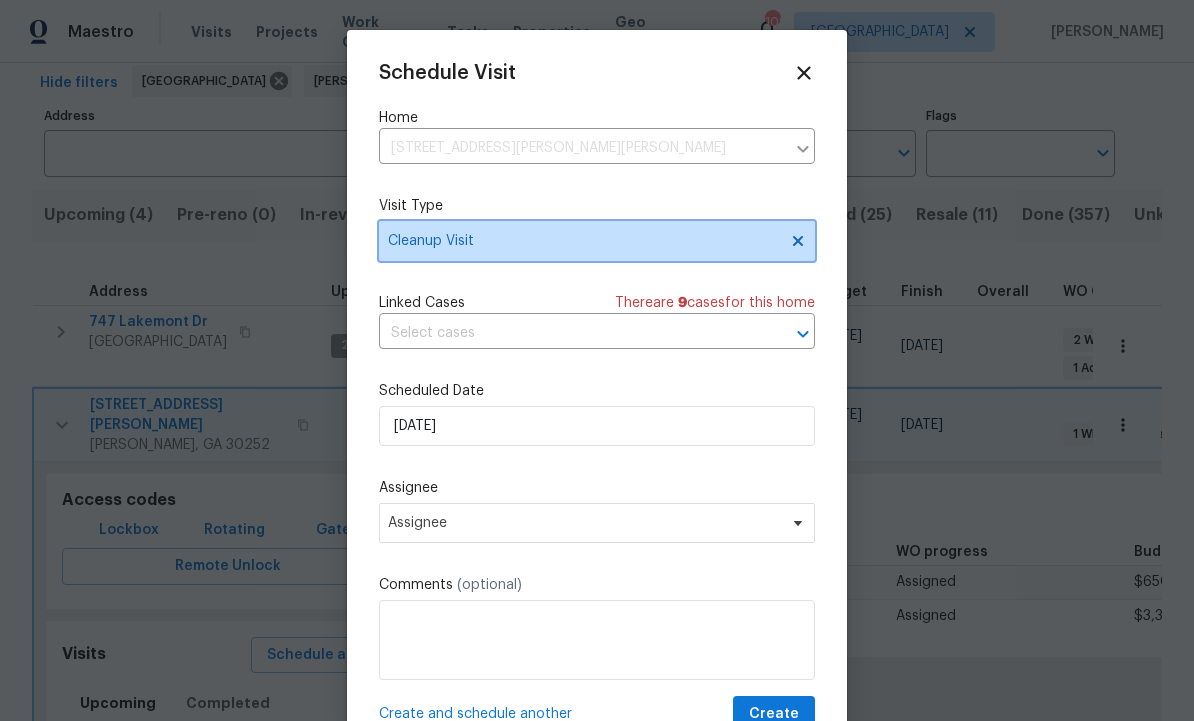 click 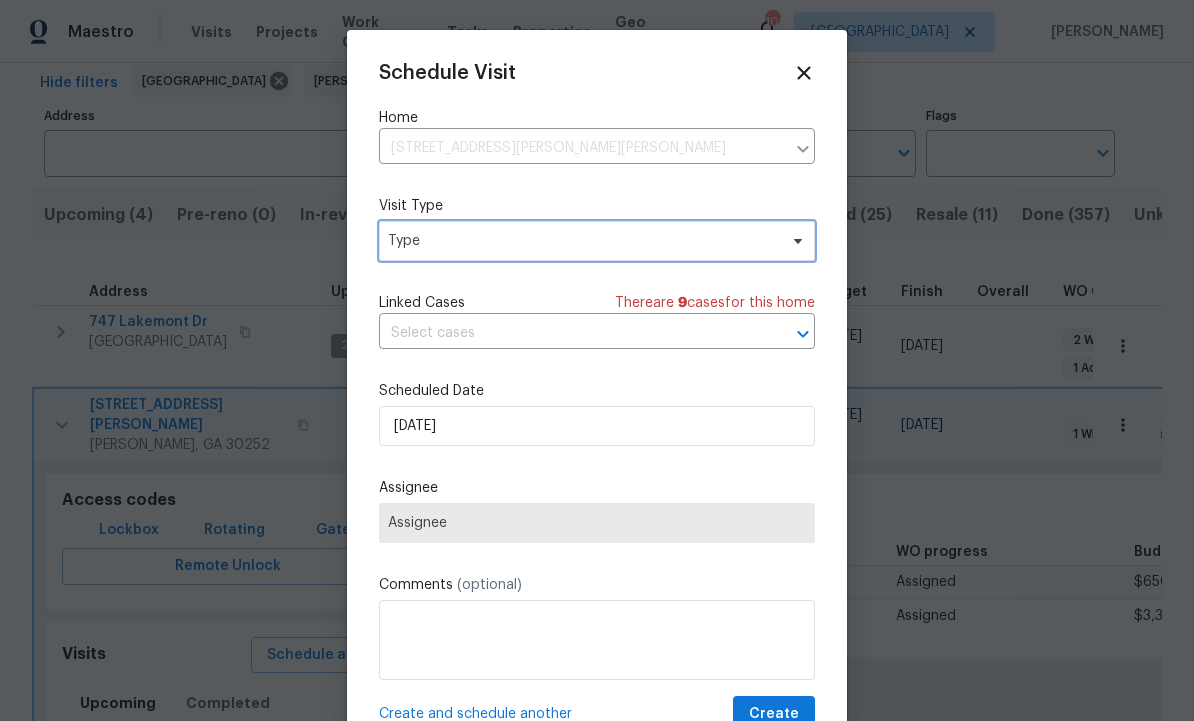 click on "Type" at bounding box center (582, 241) 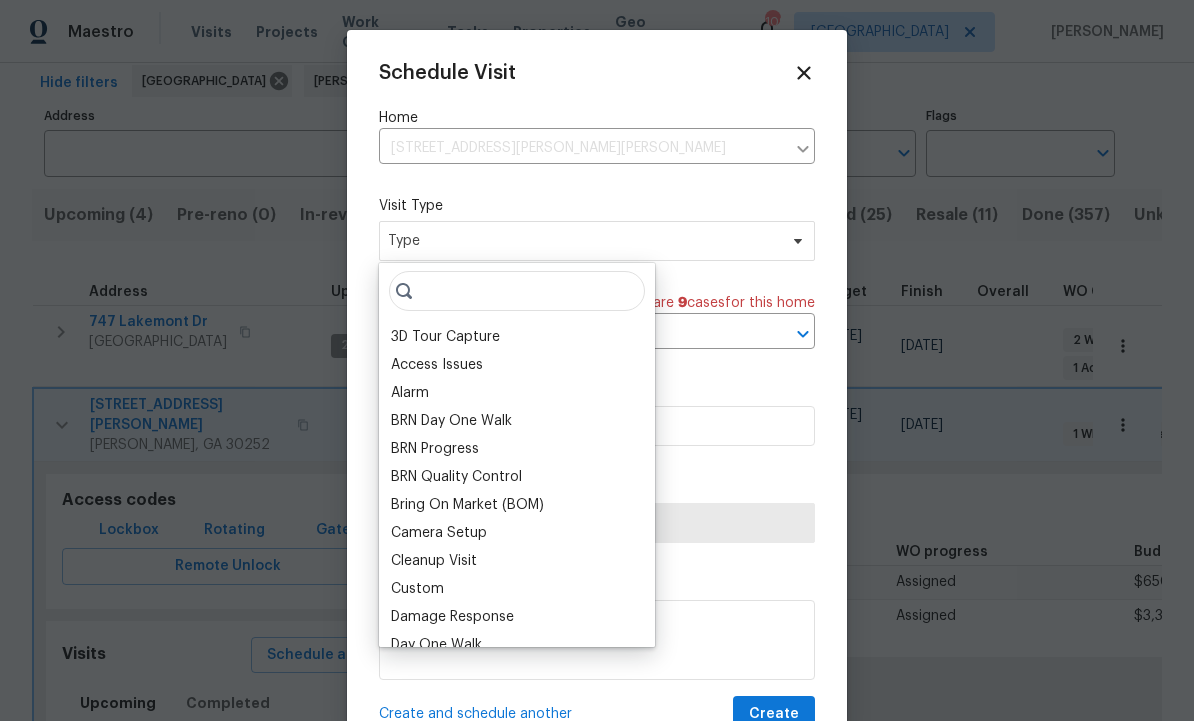 click on "Custom" at bounding box center (417, 589) 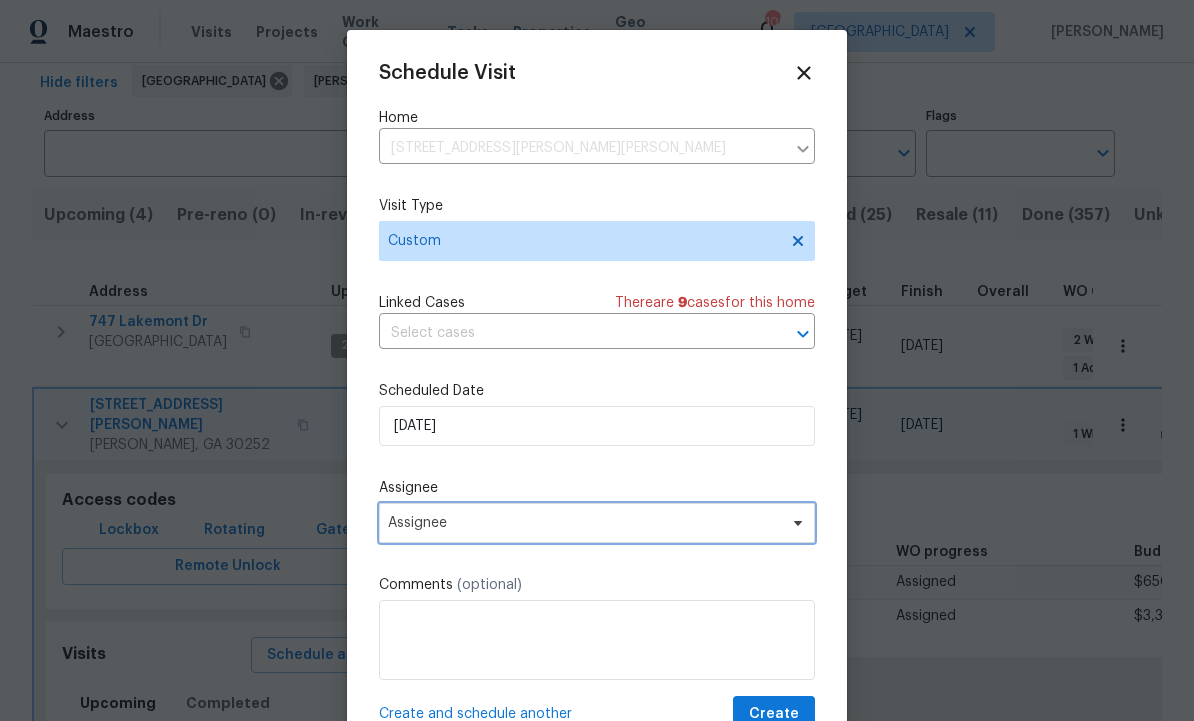 click on "Assignee" at bounding box center (597, 523) 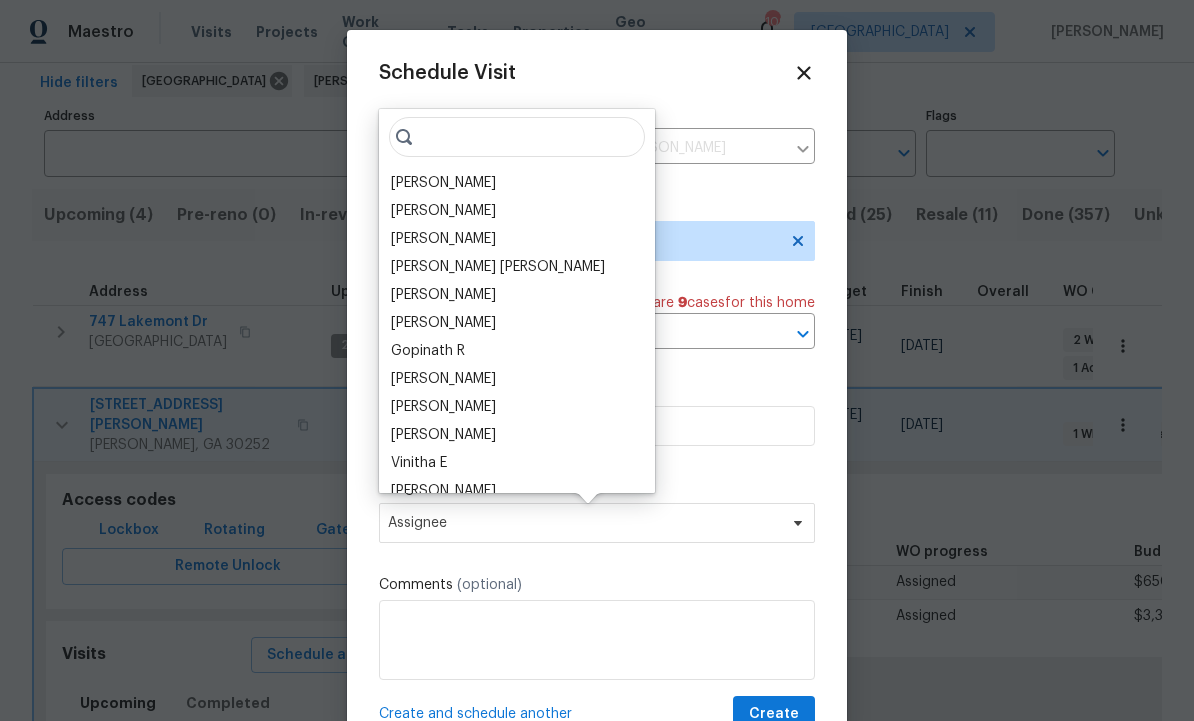 click on "[PERSON_NAME]" at bounding box center (443, 183) 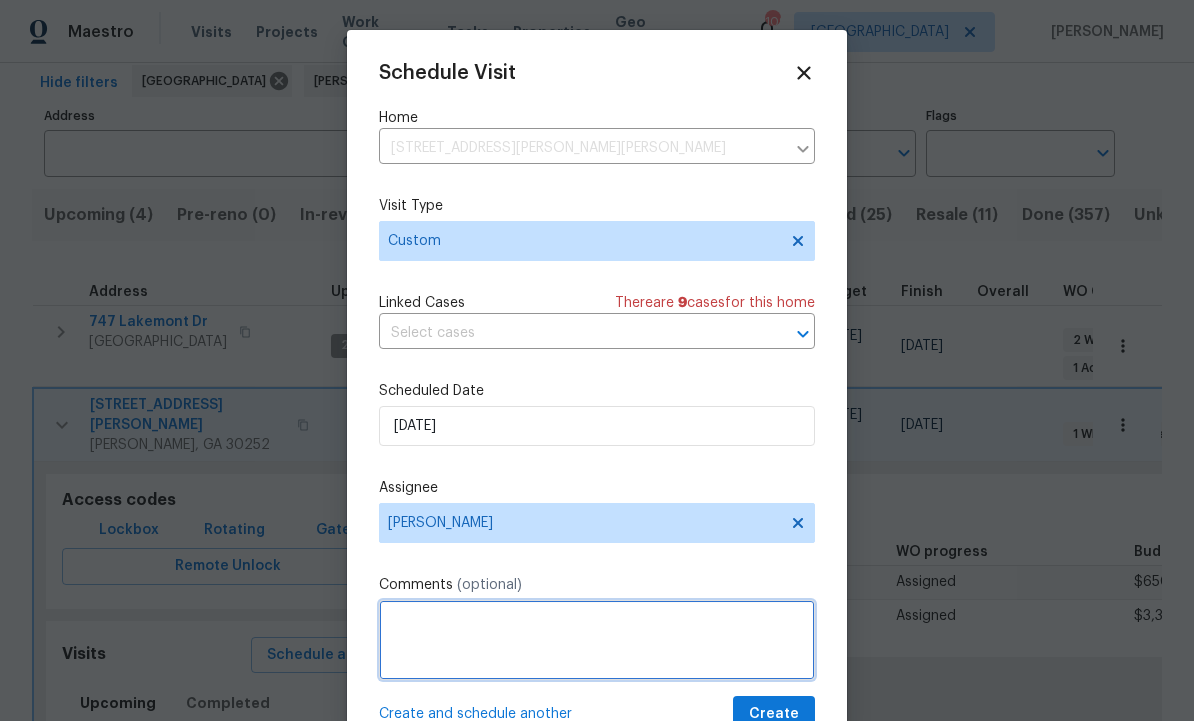 click at bounding box center [597, 640] 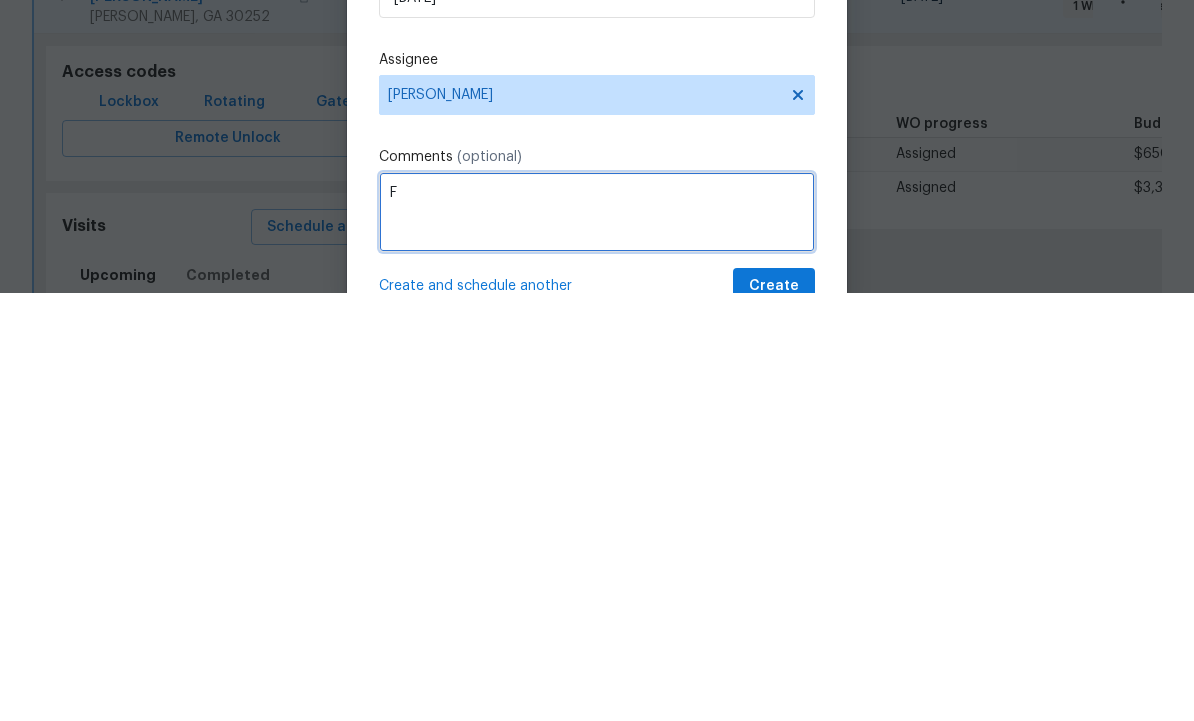scroll, scrollTop: 67, scrollLeft: 0, axis: vertical 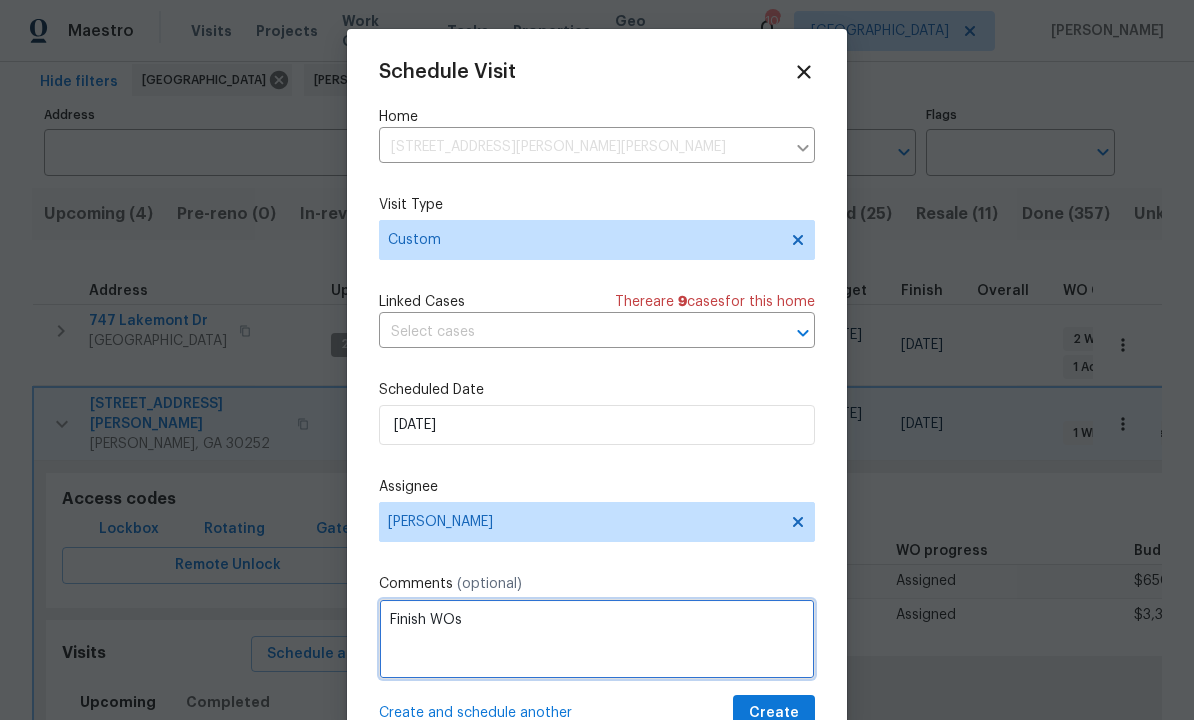 click on "Finish WOs" at bounding box center [597, 640] 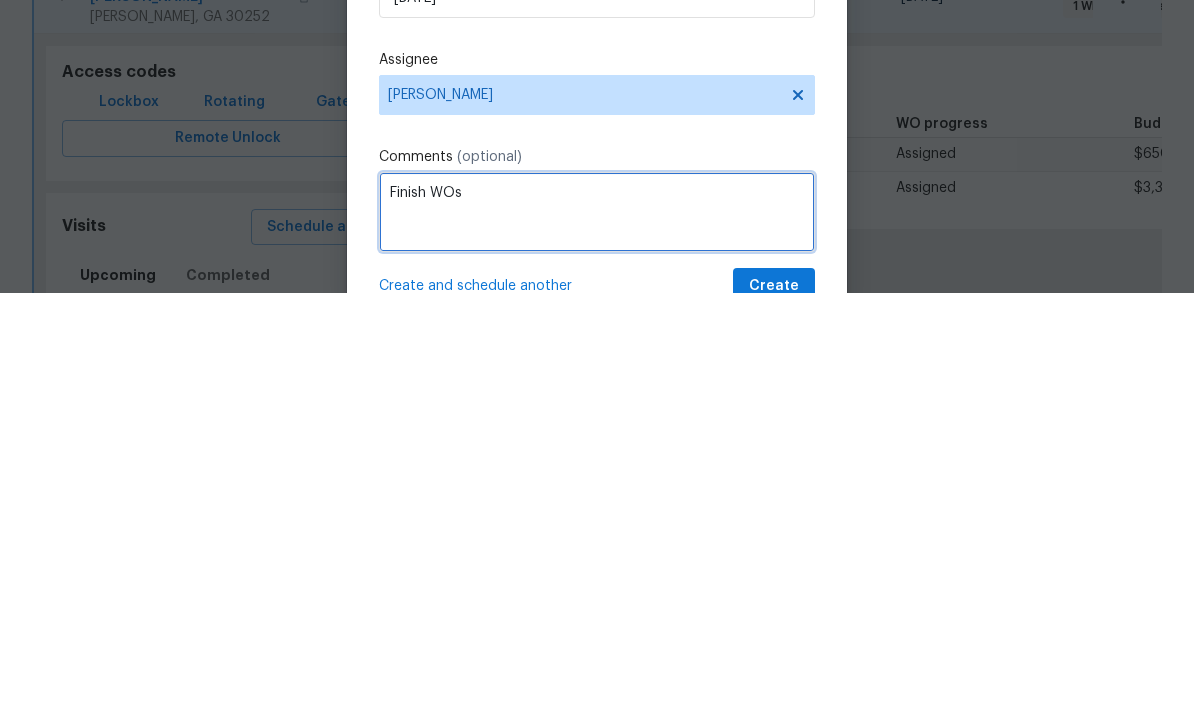 scroll, scrollTop: 67, scrollLeft: 0, axis: vertical 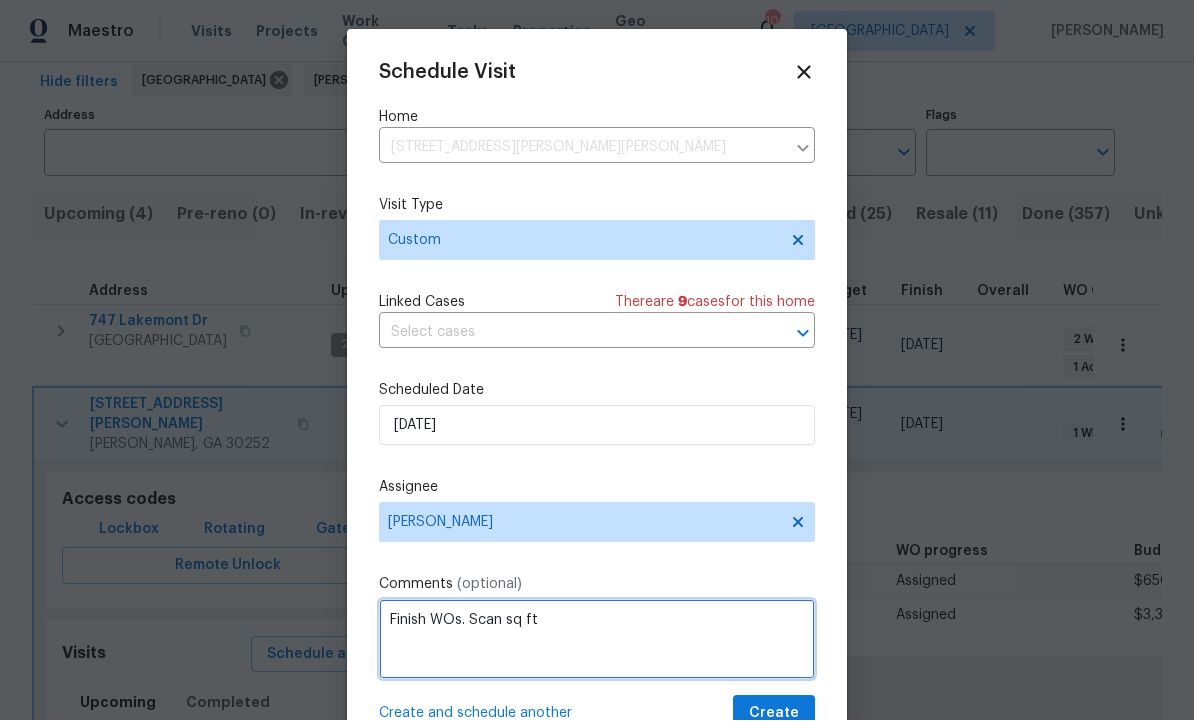 type on "Finish WOs. Scan sq ft" 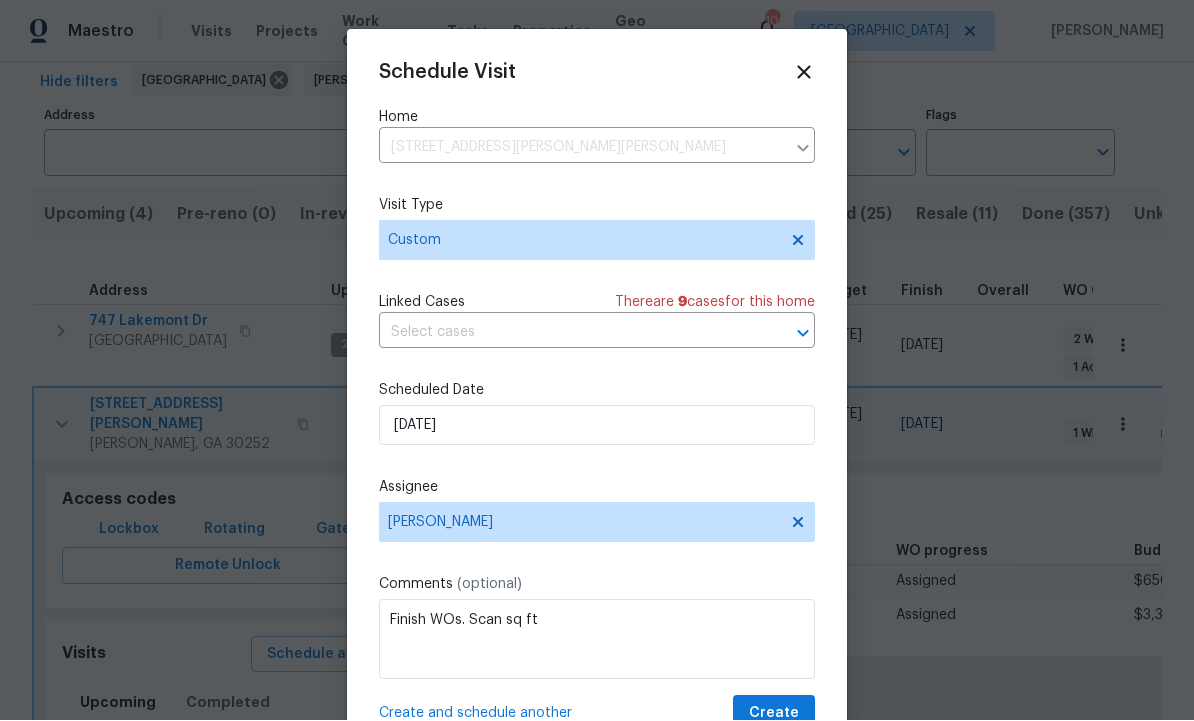 click 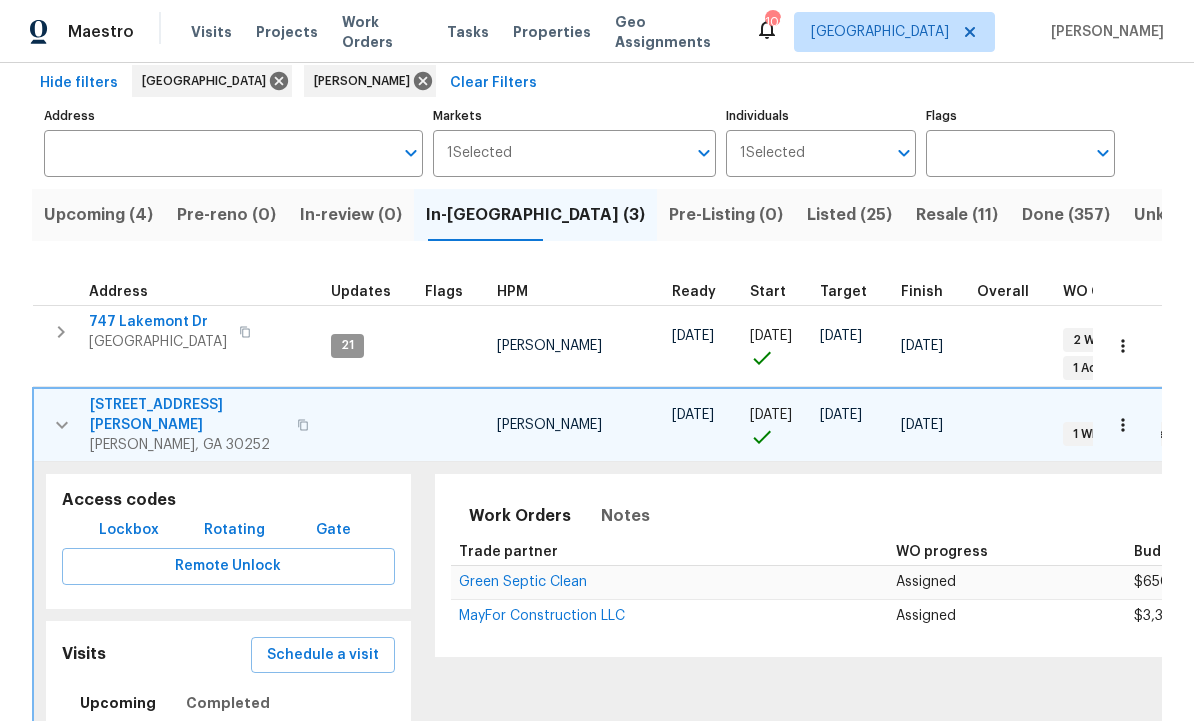 click 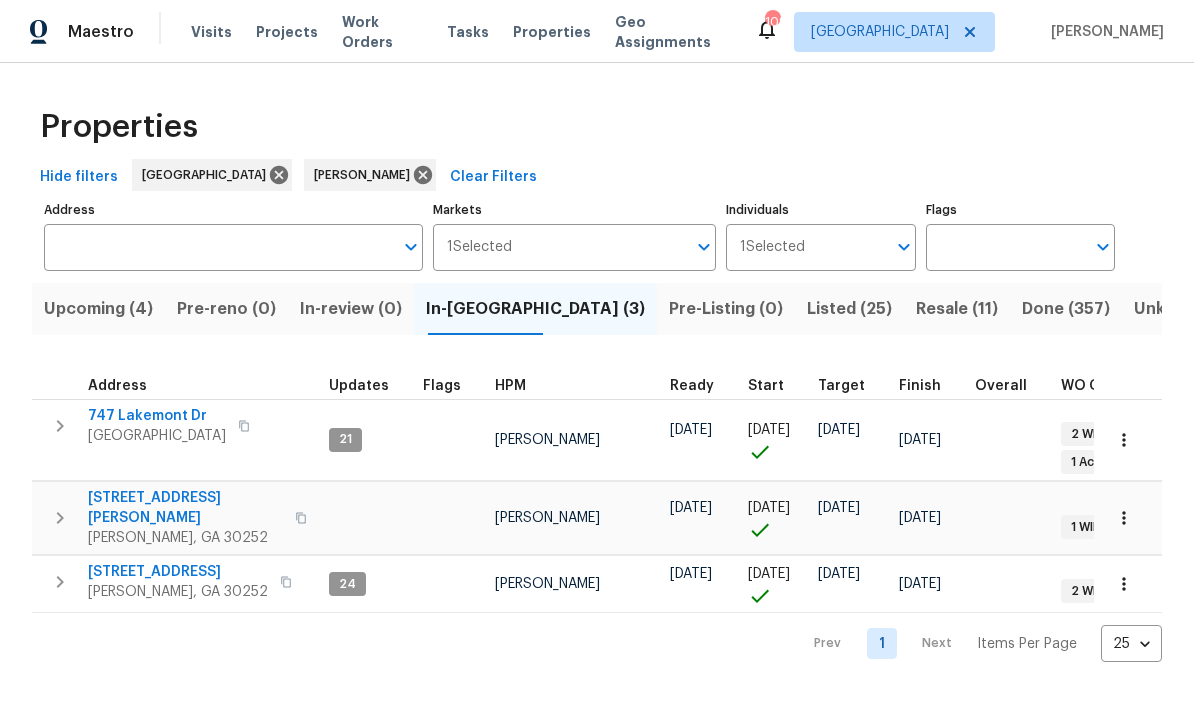 scroll, scrollTop: 0, scrollLeft: 0, axis: both 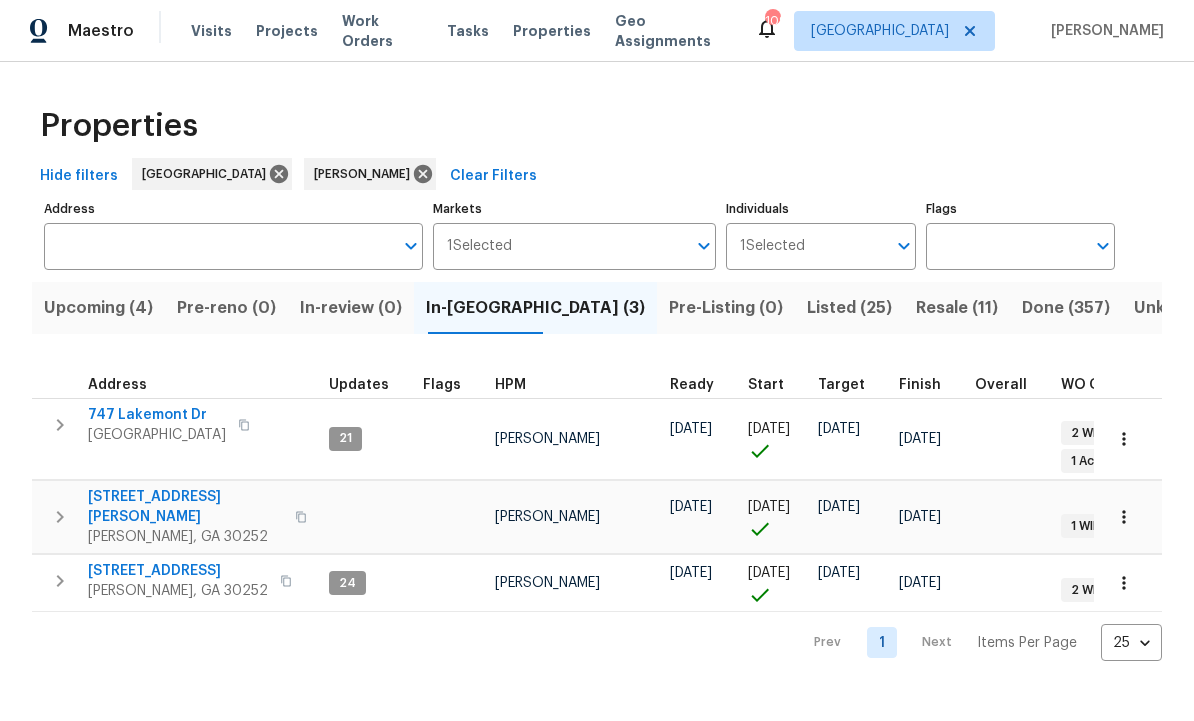 click 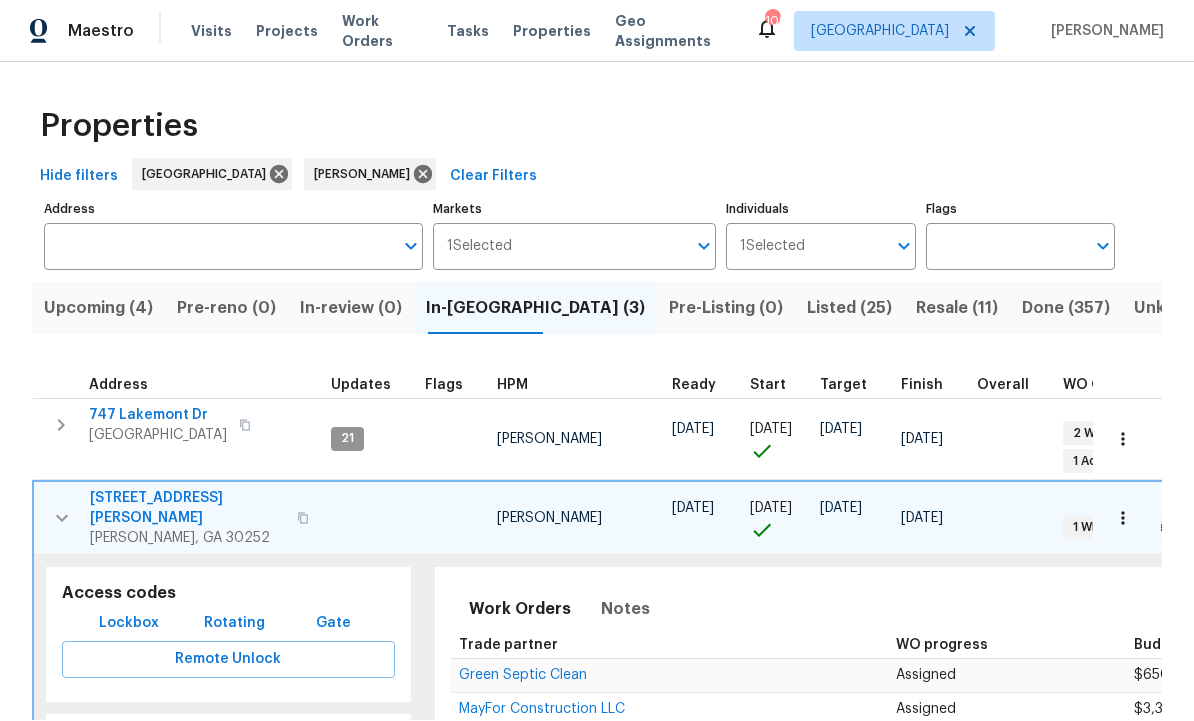 scroll, scrollTop: 1, scrollLeft: 0, axis: vertical 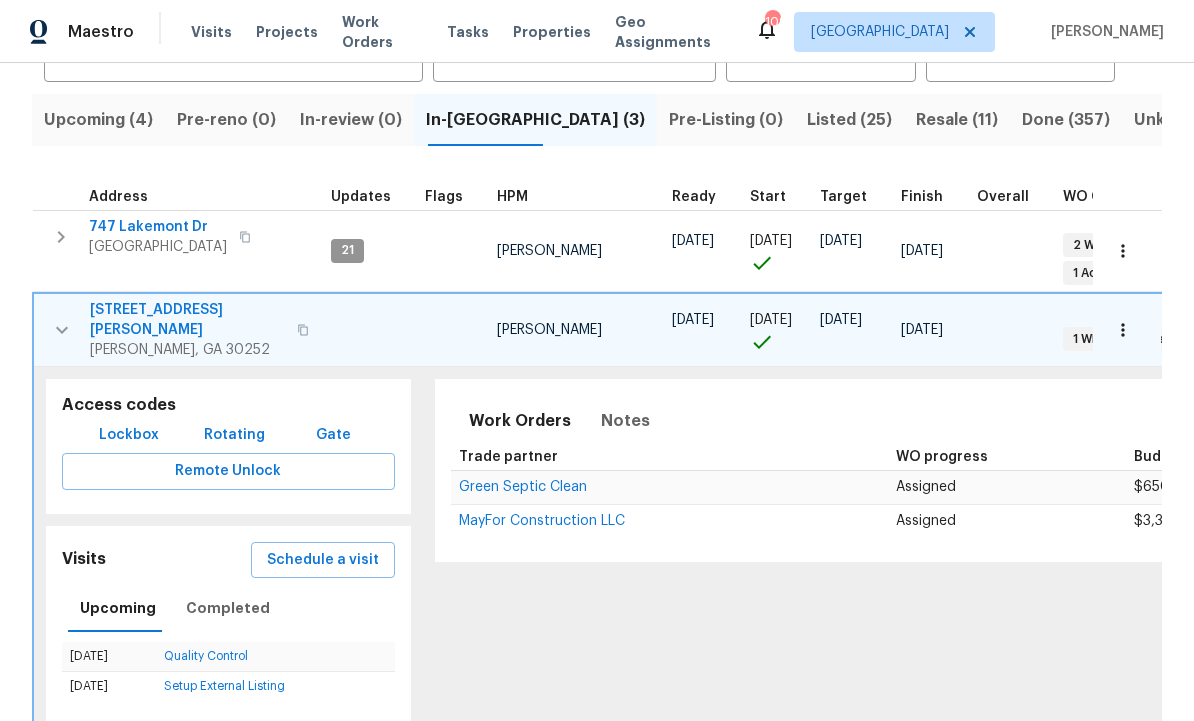 click on "Schedule a visit" at bounding box center (323, 560) 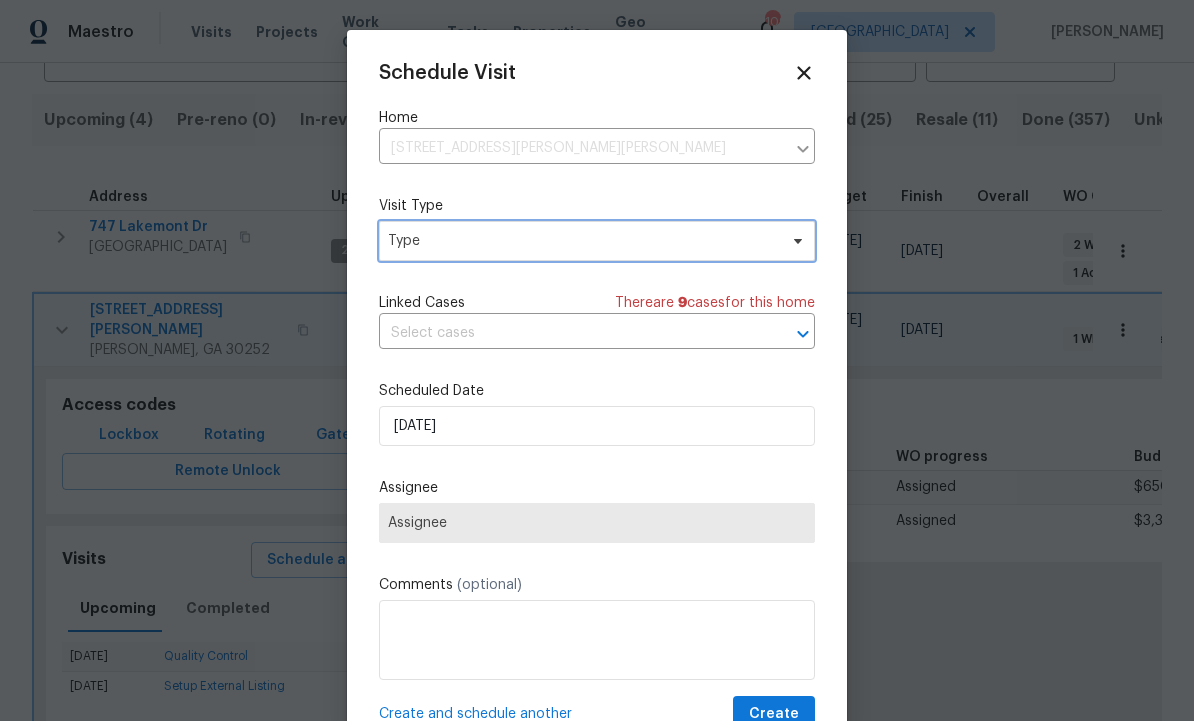 click on "Type" at bounding box center [582, 241] 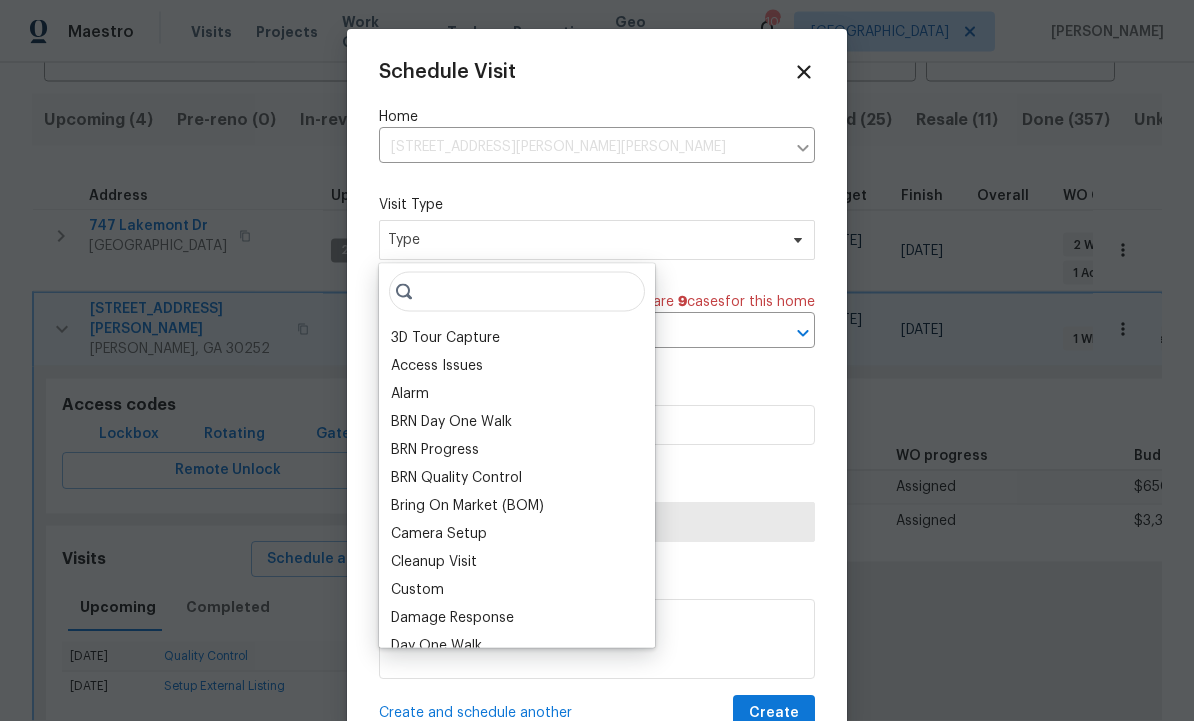 scroll, scrollTop: 1, scrollLeft: 0, axis: vertical 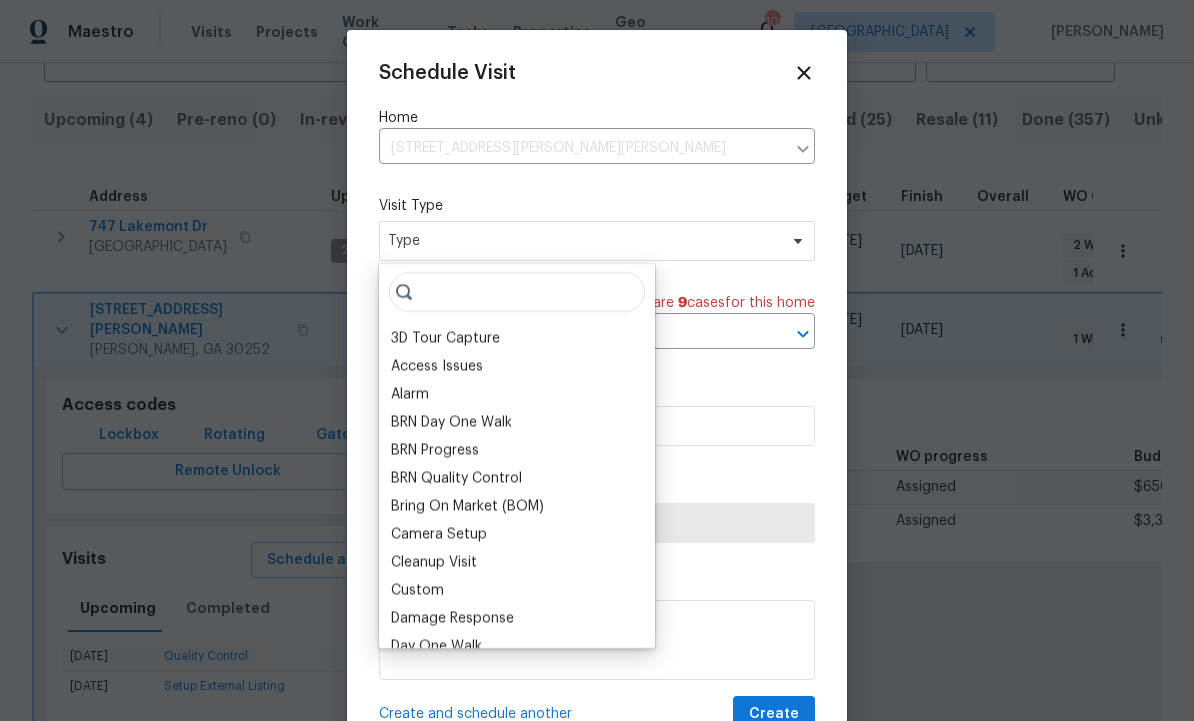 click on "BRN Day One Walk" at bounding box center [451, 422] 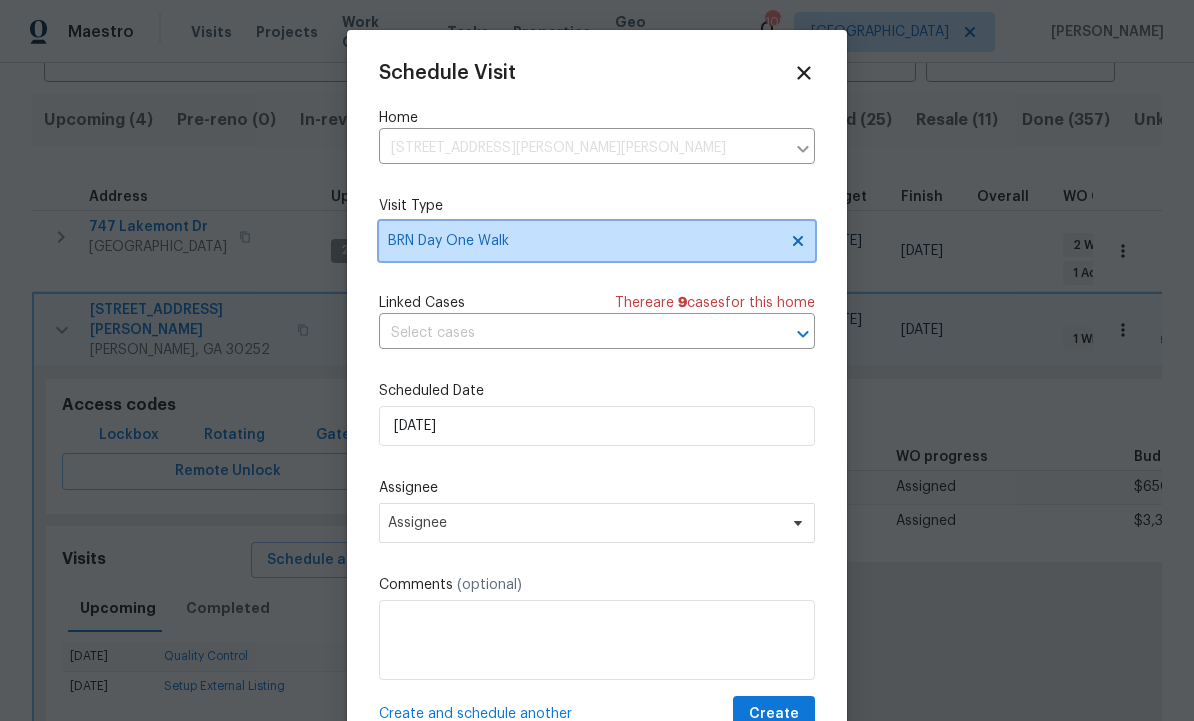 click on "BRN Day One Walk" at bounding box center (582, 241) 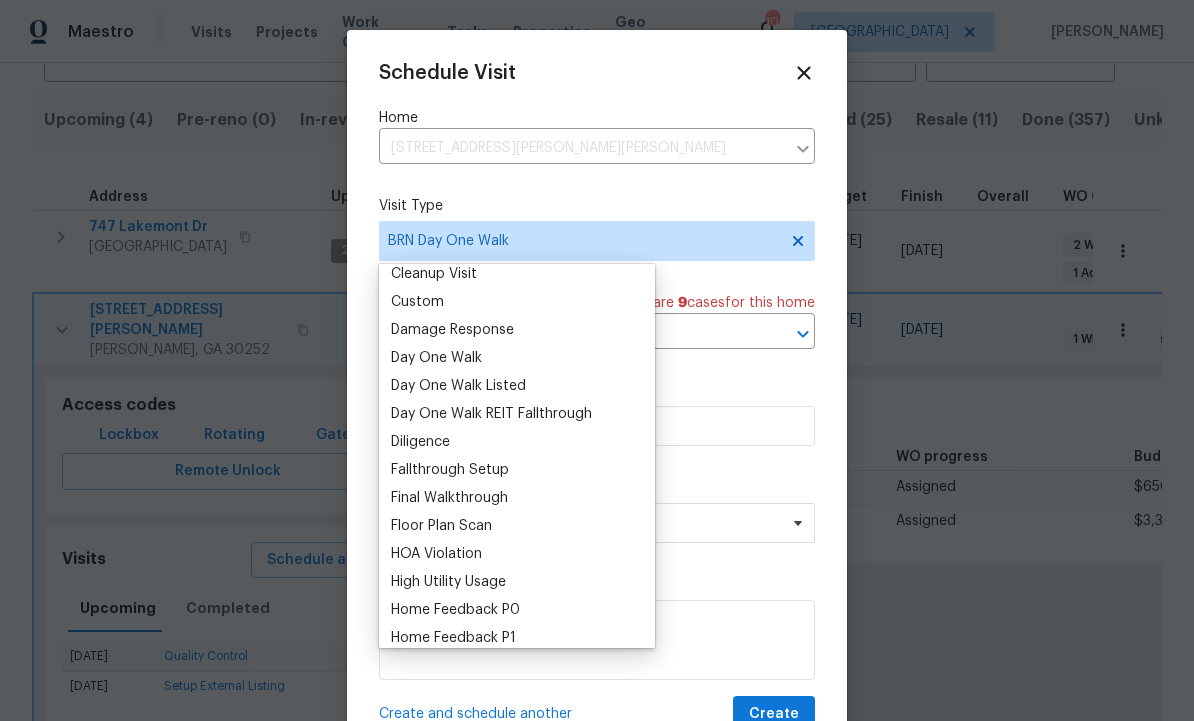 scroll, scrollTop: 325, scrollLeft: 0, axis: vertical 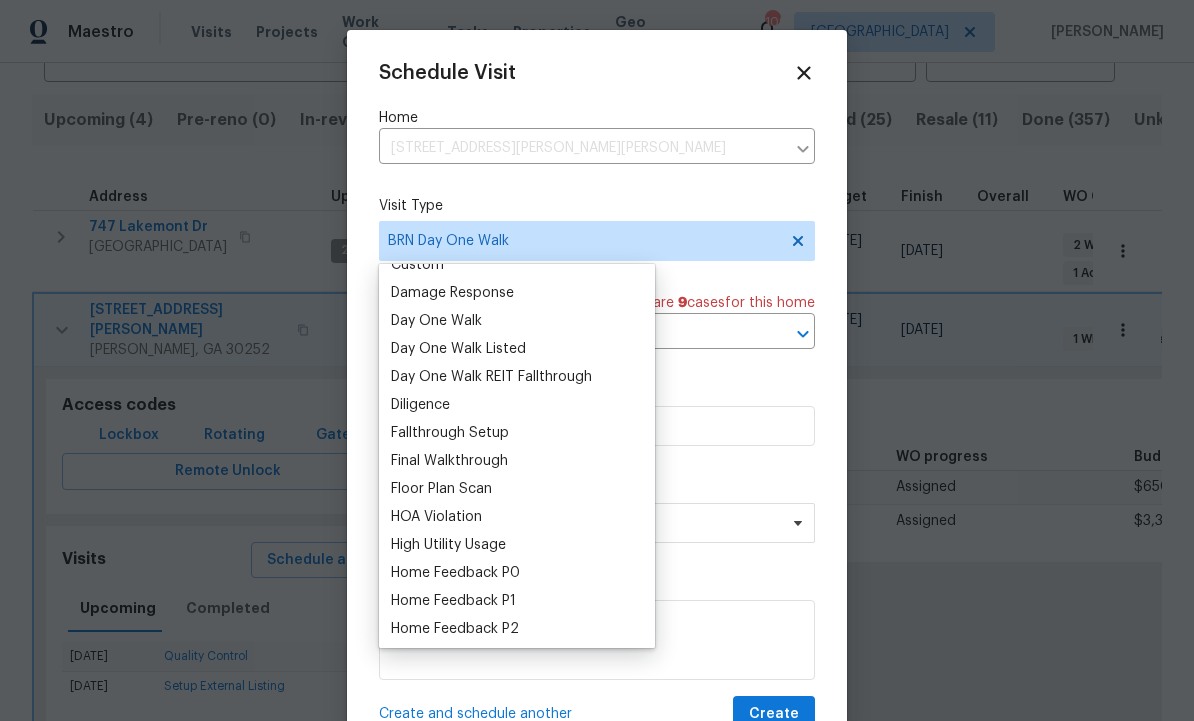 click on "Floor Plan Scan" at bounding box center (441, 489) 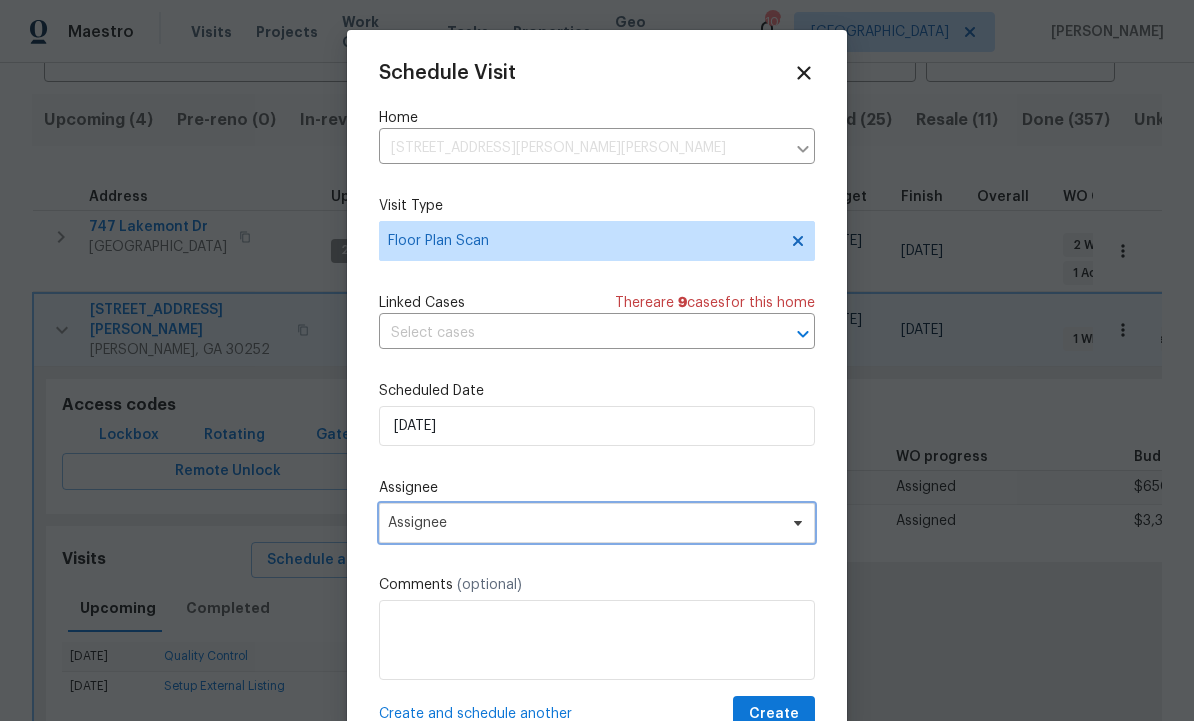 click on "Assignee" at bounding box center (584, 523) 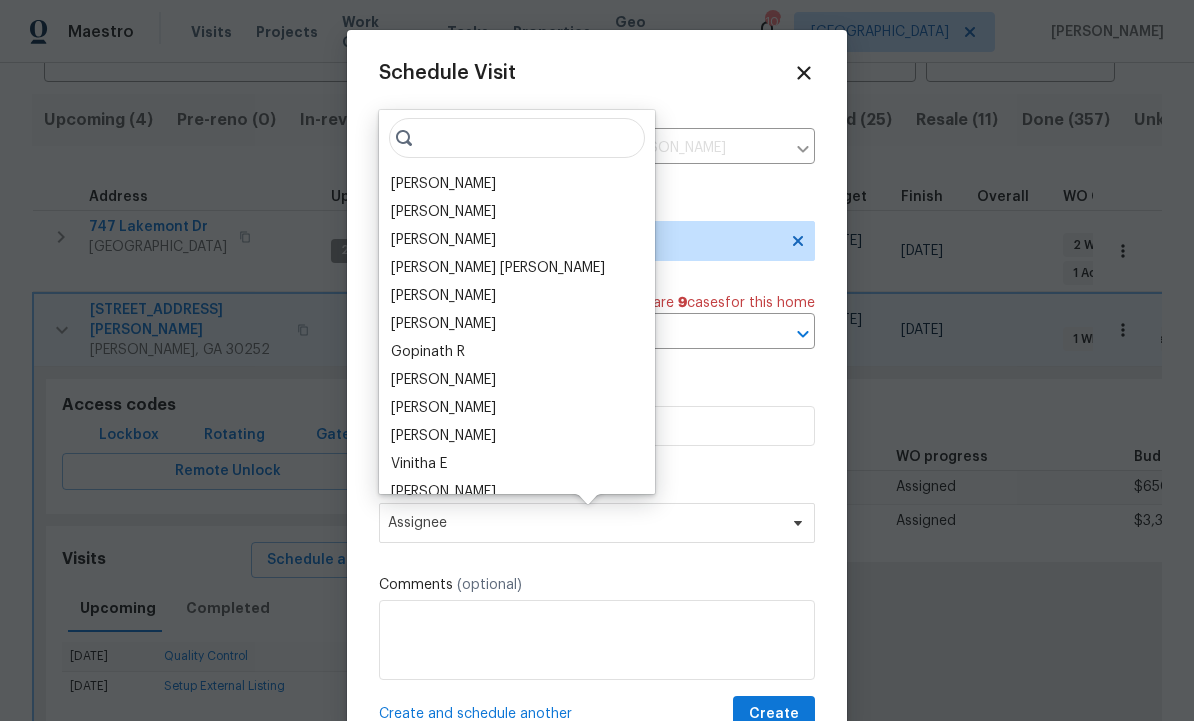 scroll, scrollTop: 0, scrollLeft: 0, axis: both 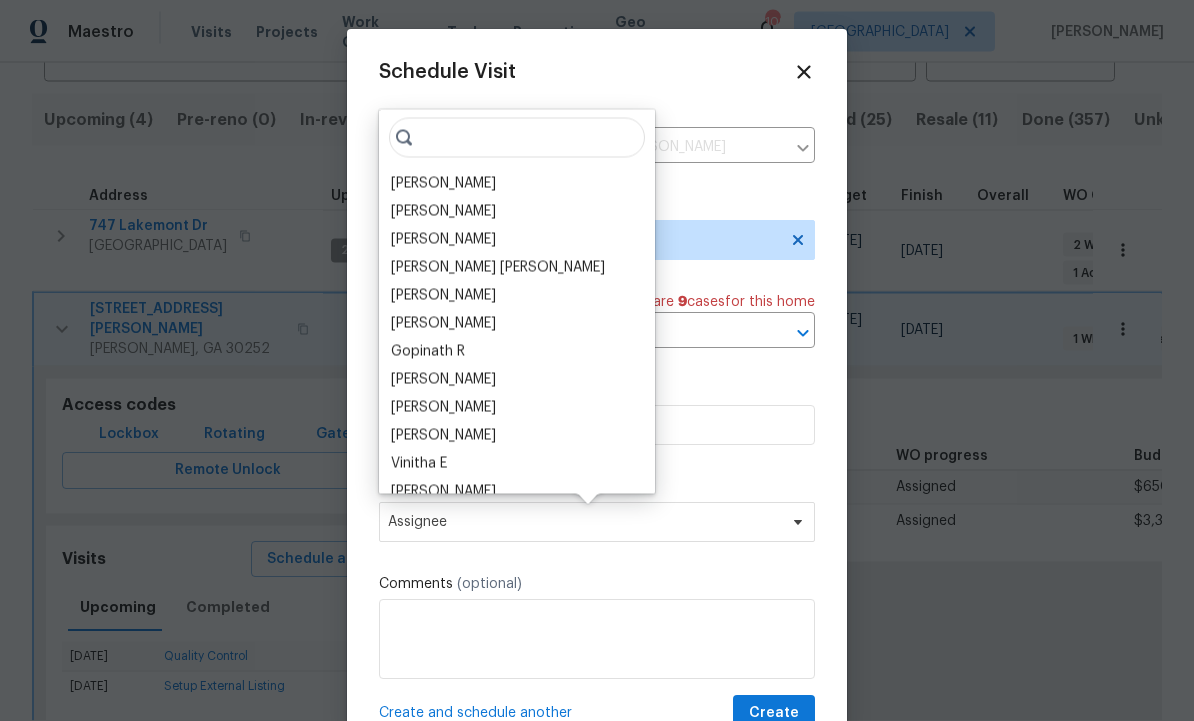 click on "[PERSON_NAME]" at bounding box center (443, 184) 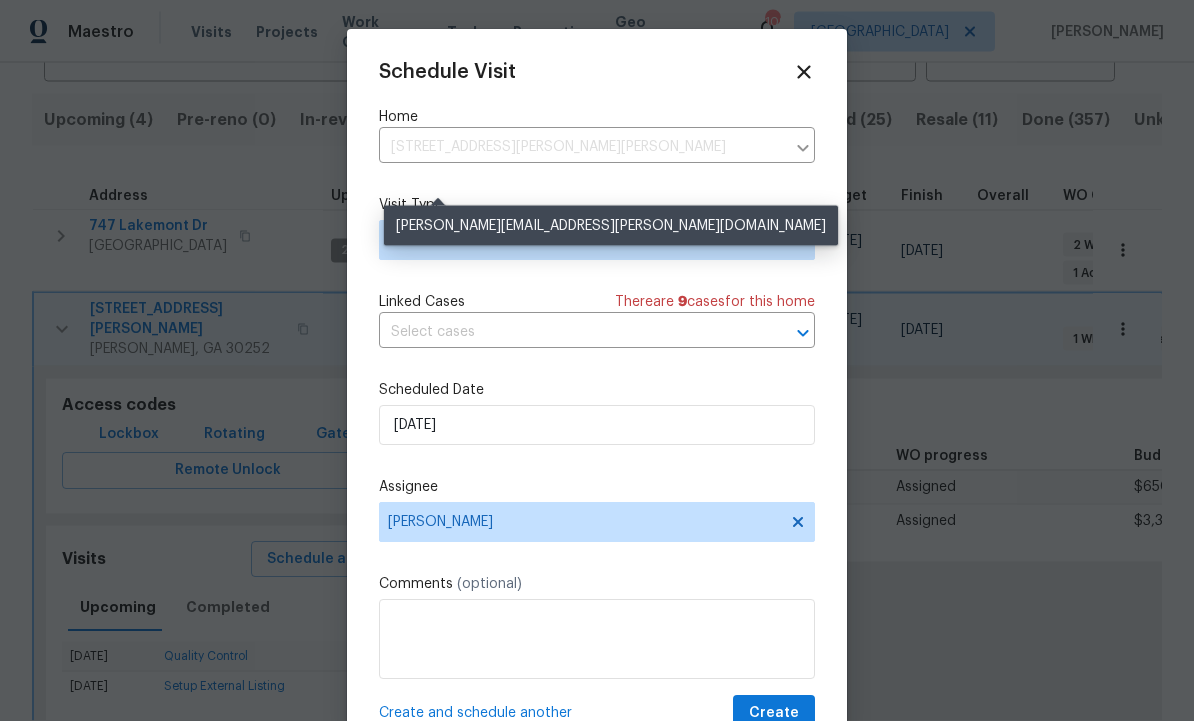 scroll, scrollTop: 1, scrollLeft: 0, axis: vertical 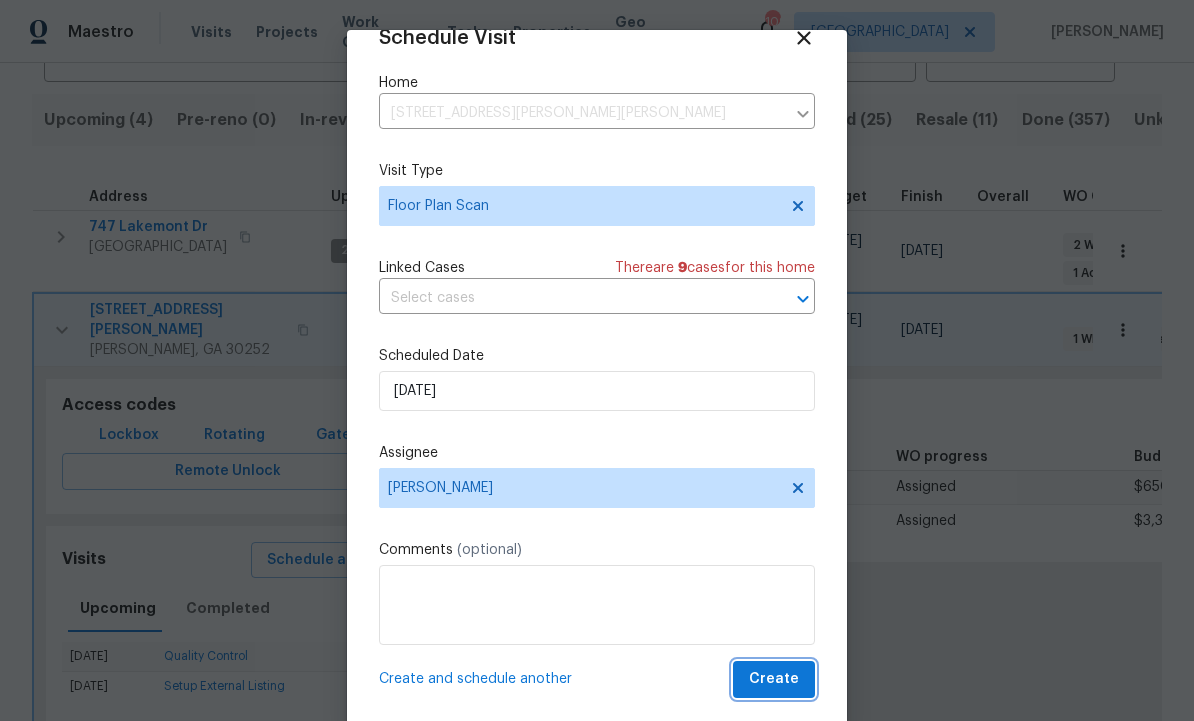 click on "Create" at bounding box center [774, 679] 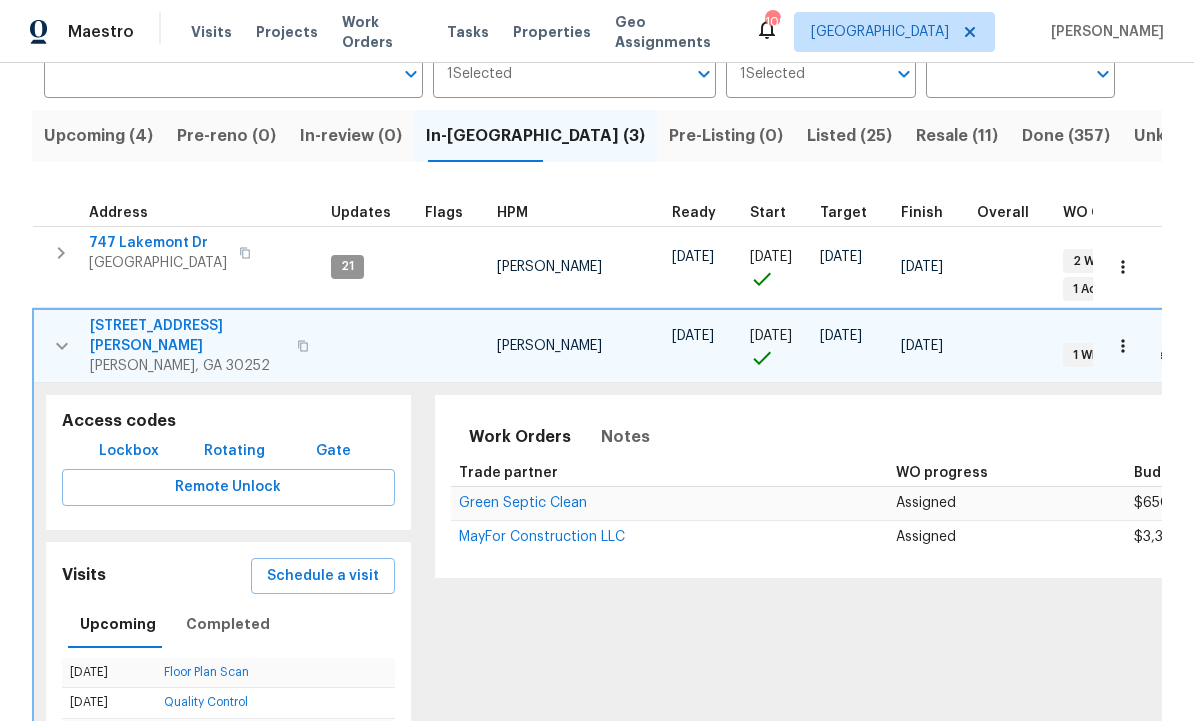 scroll, scrollTop: 189, scrollLeft: 0, axis: vertical 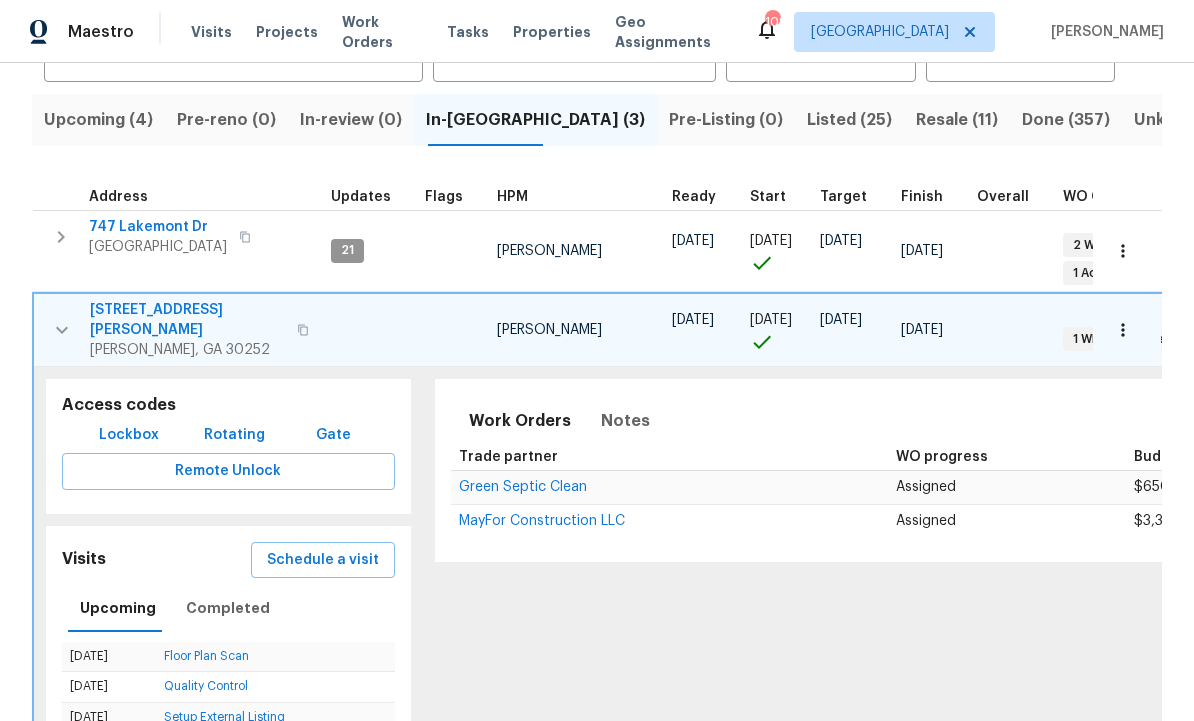 click 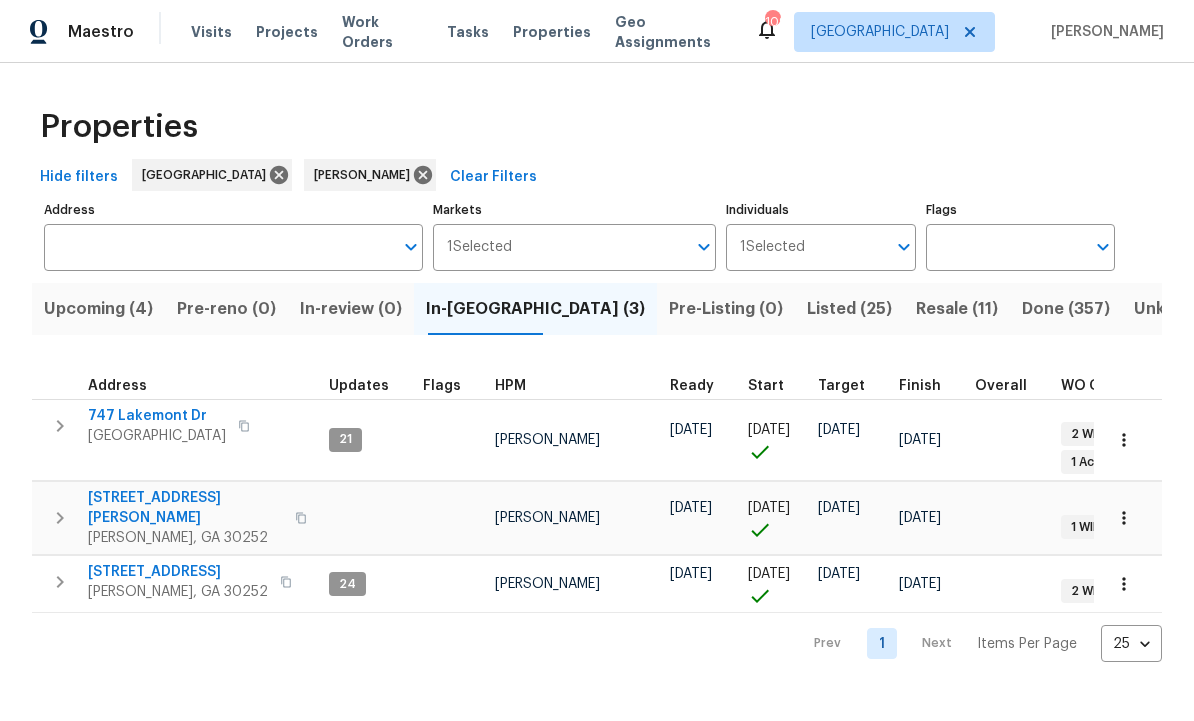 scroll, scrollTop: 0, scrollLeft: 0, axis: both 